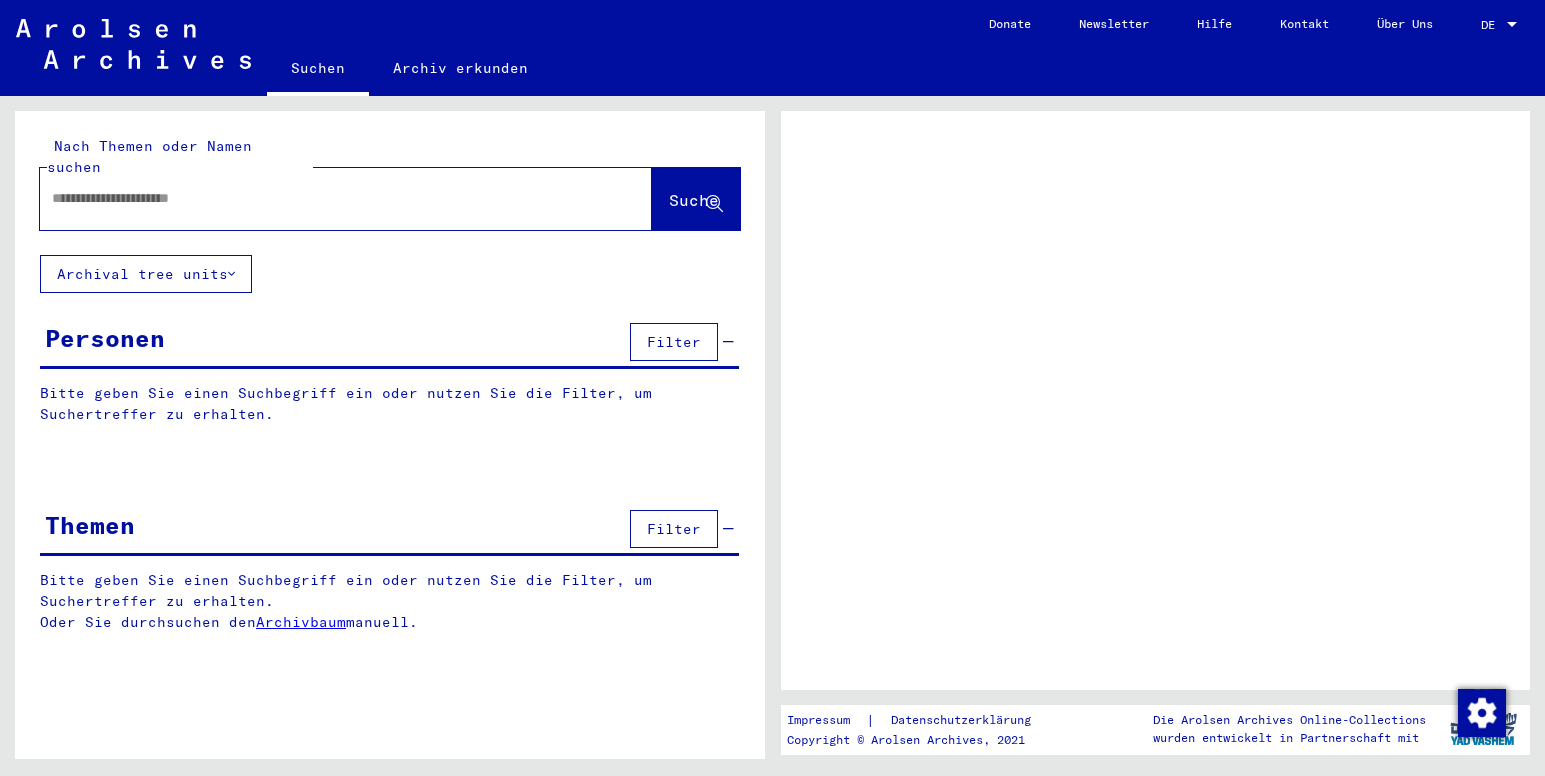scroll, scrollTop: 0, scrollLeft: 0, axis: both 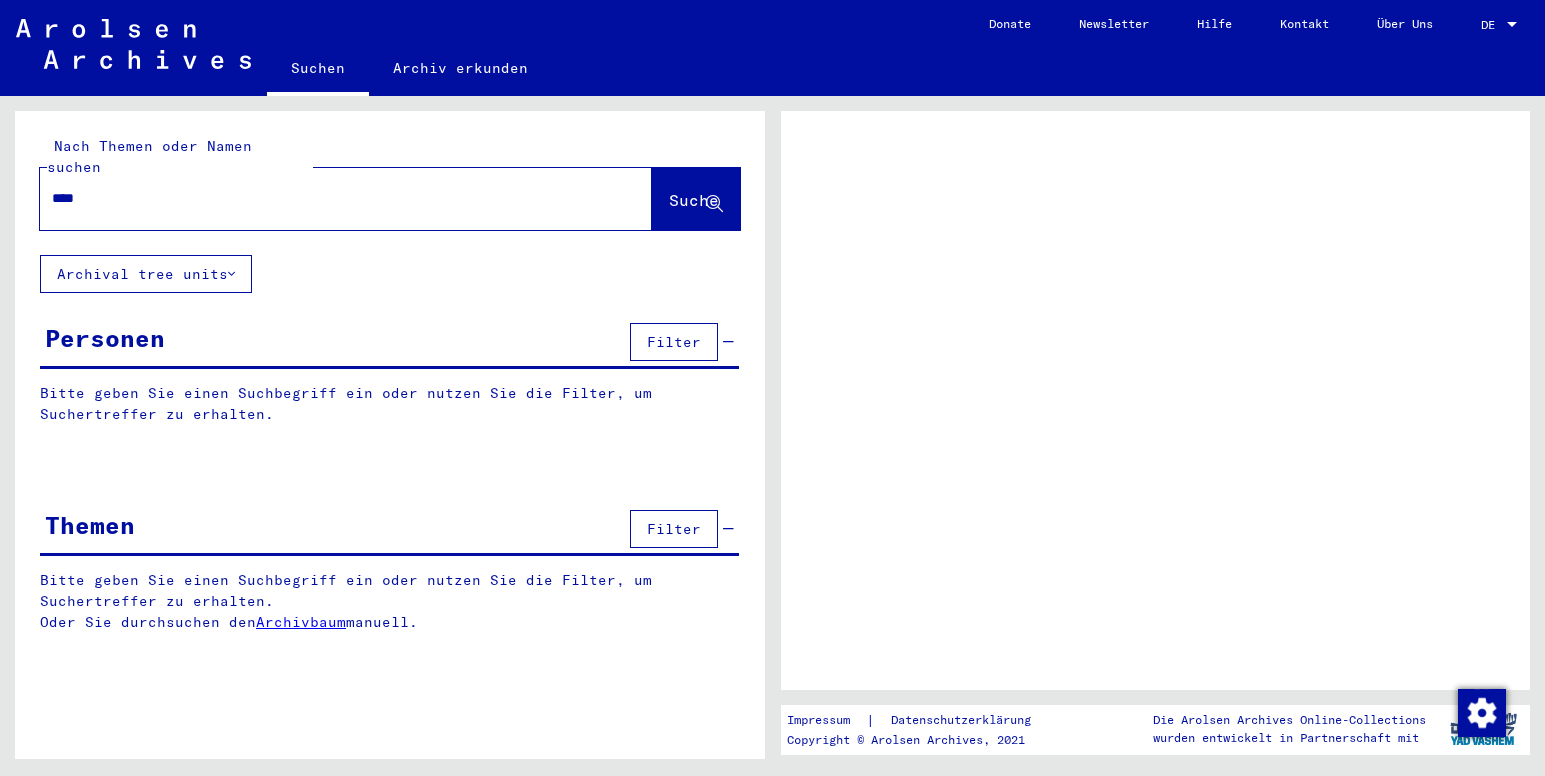 type on "****" 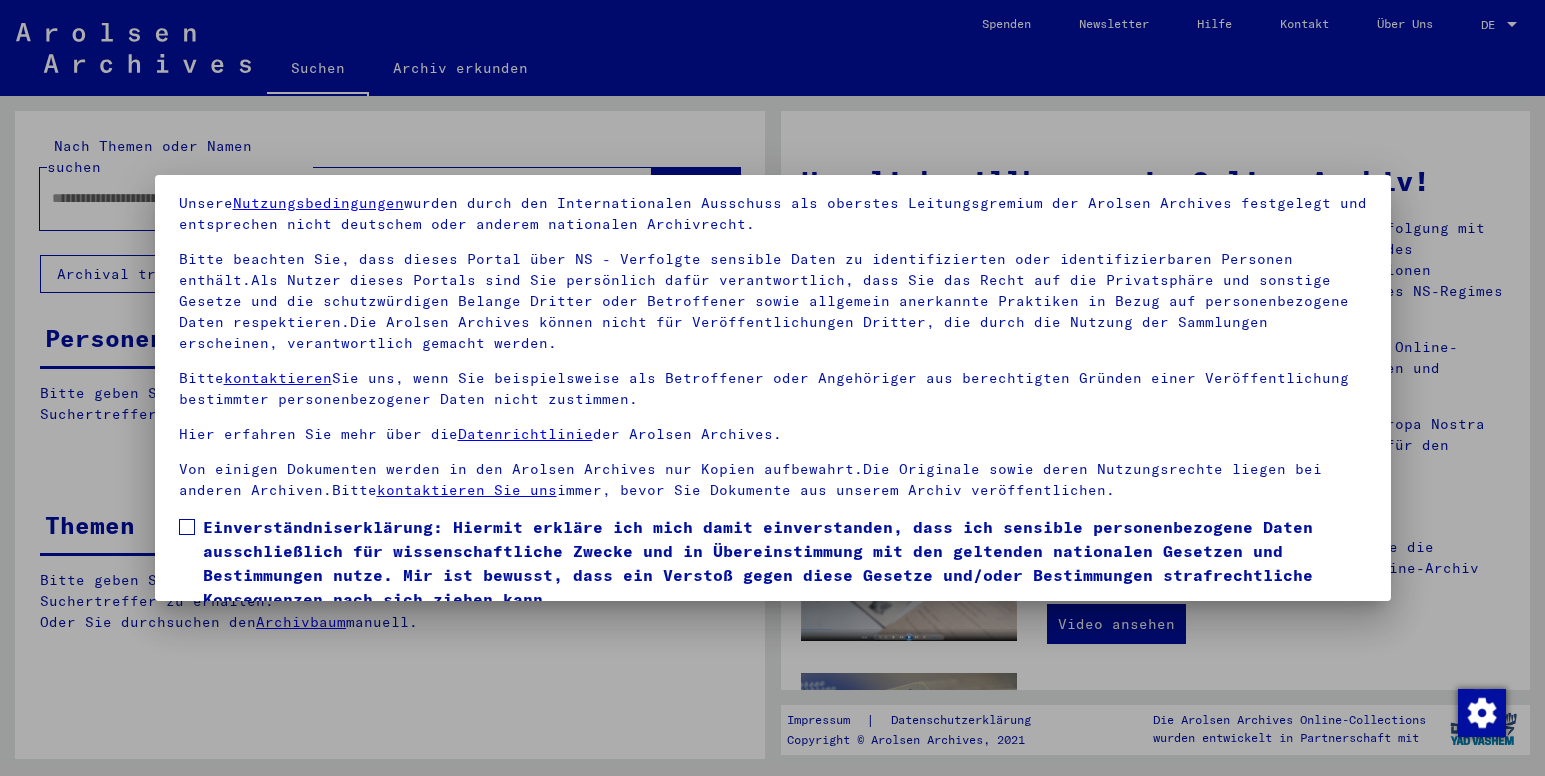 scroll, scrollTop: 153, scrollLeft: 0, axis: vertical 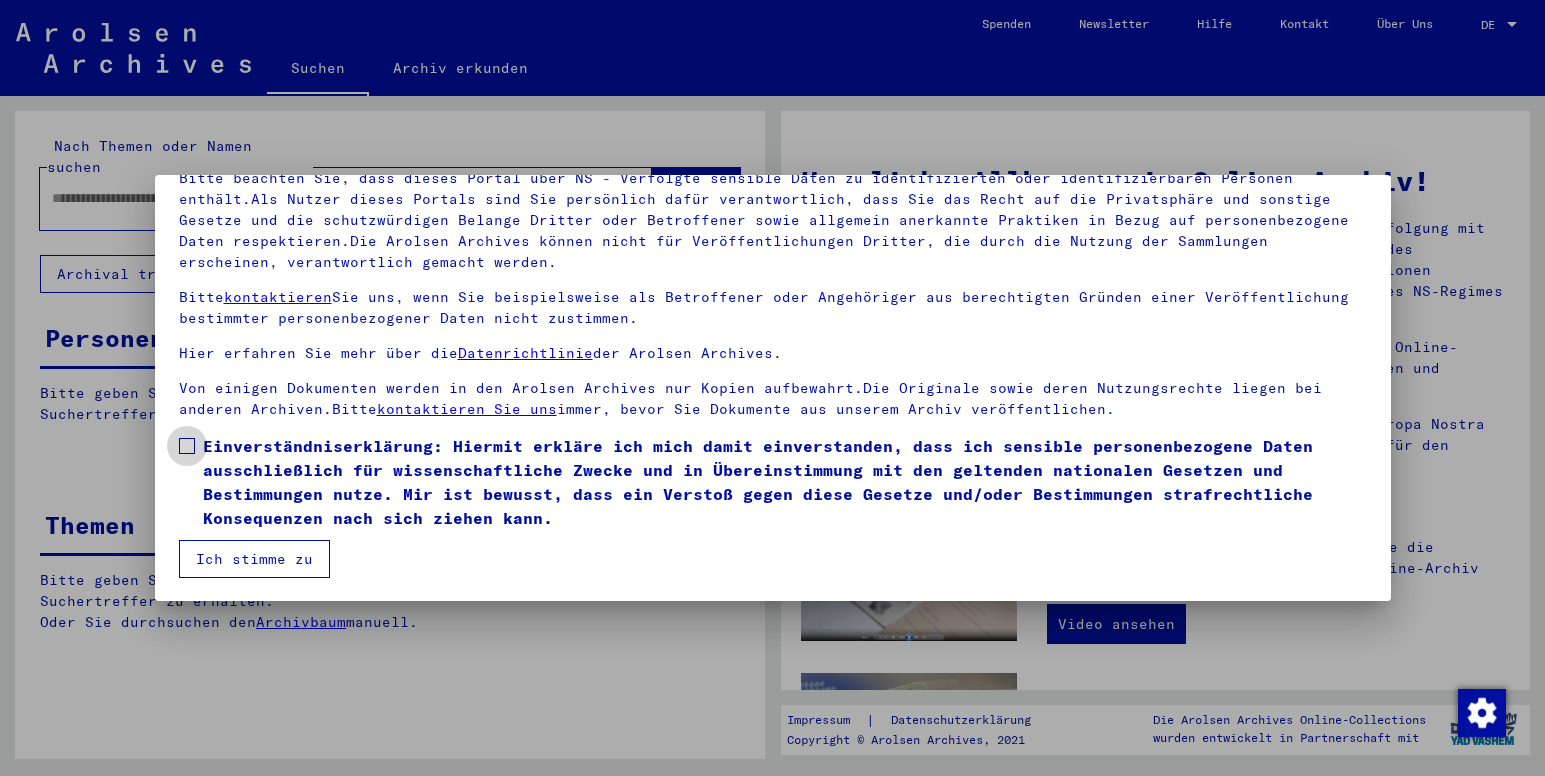 click at bounding box center (187, 446) 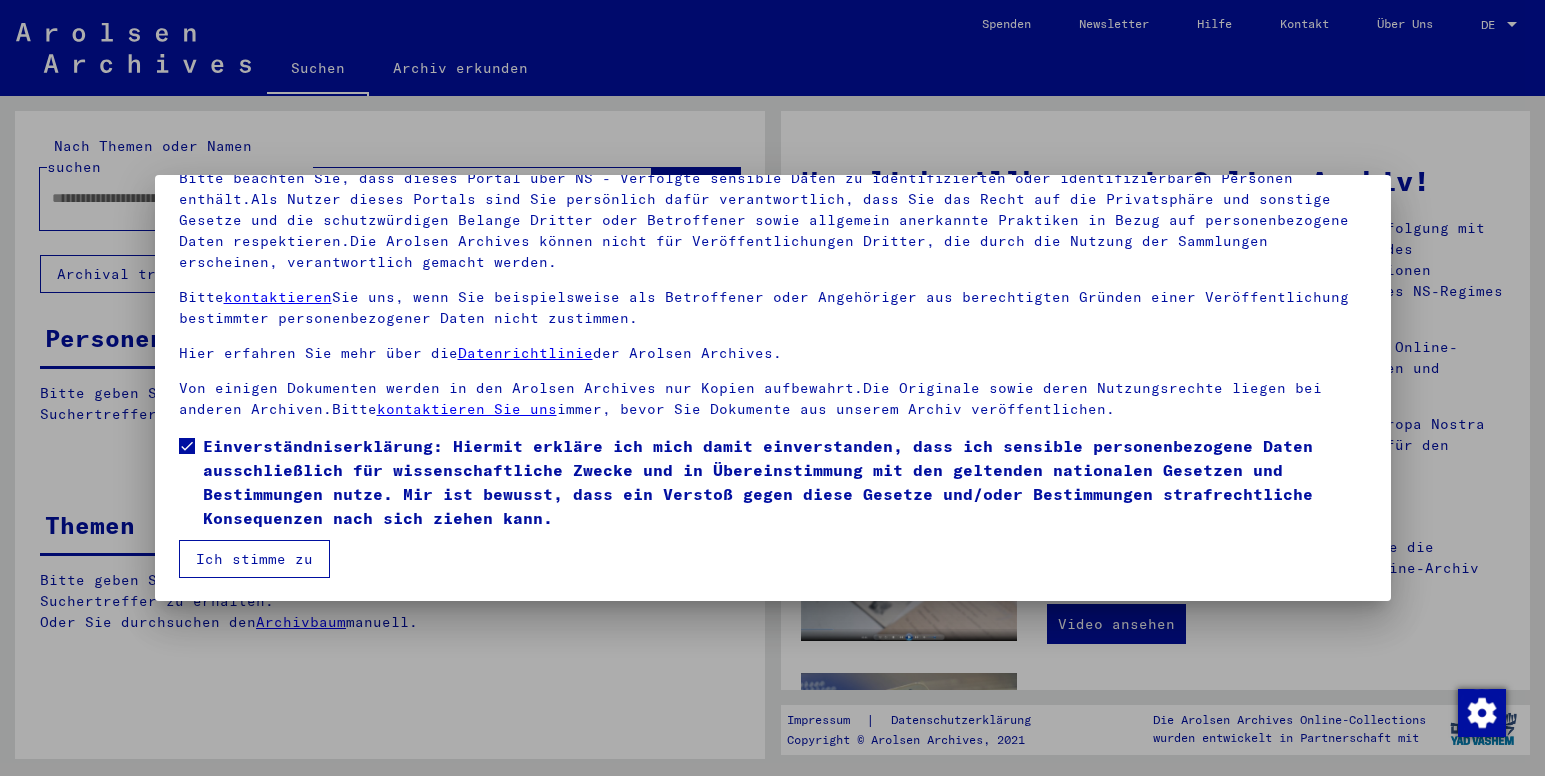 click on "Ich stimme zu" at bounding box center [254, 559] 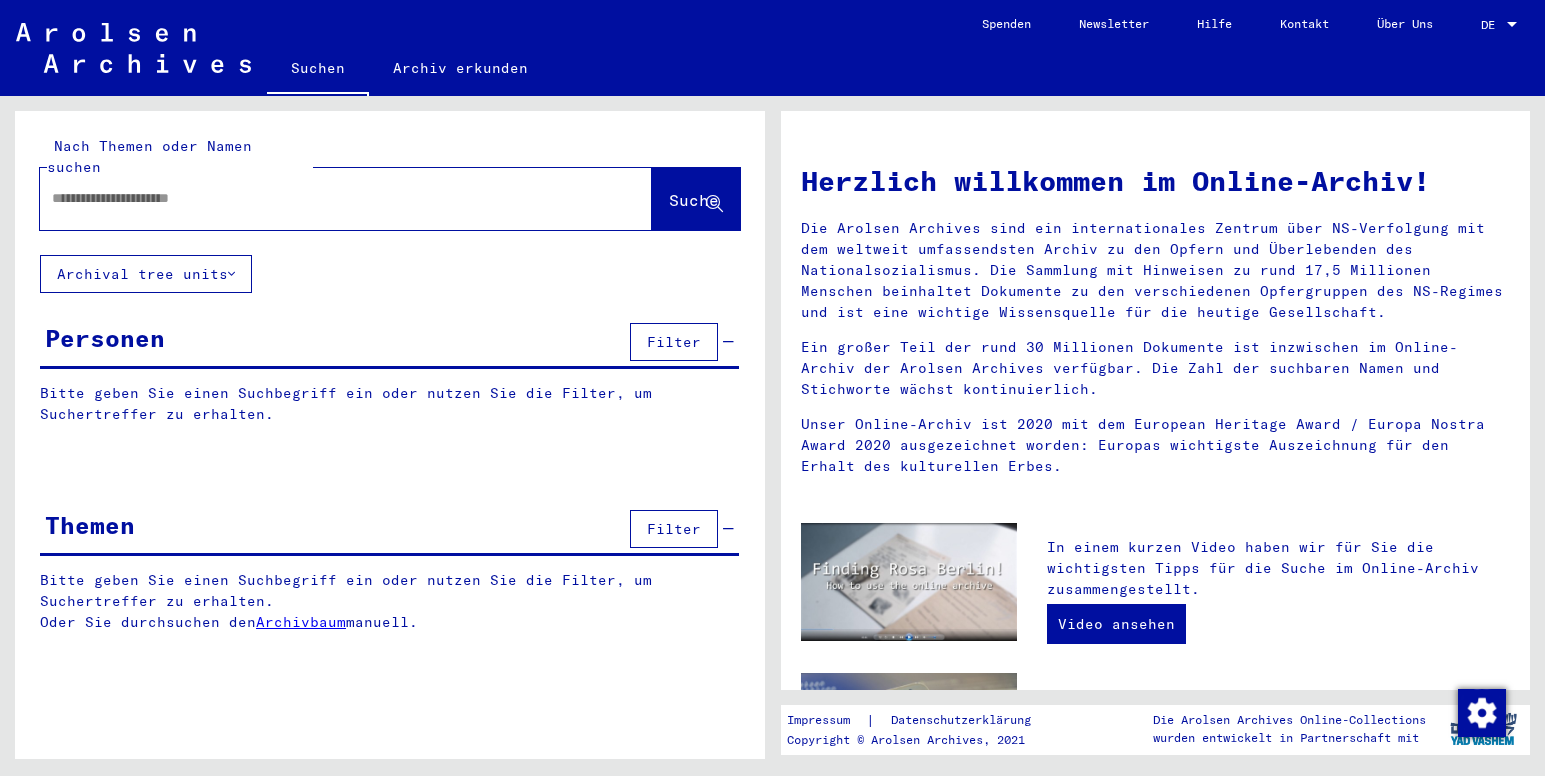 click at bounding box center [322, 198] 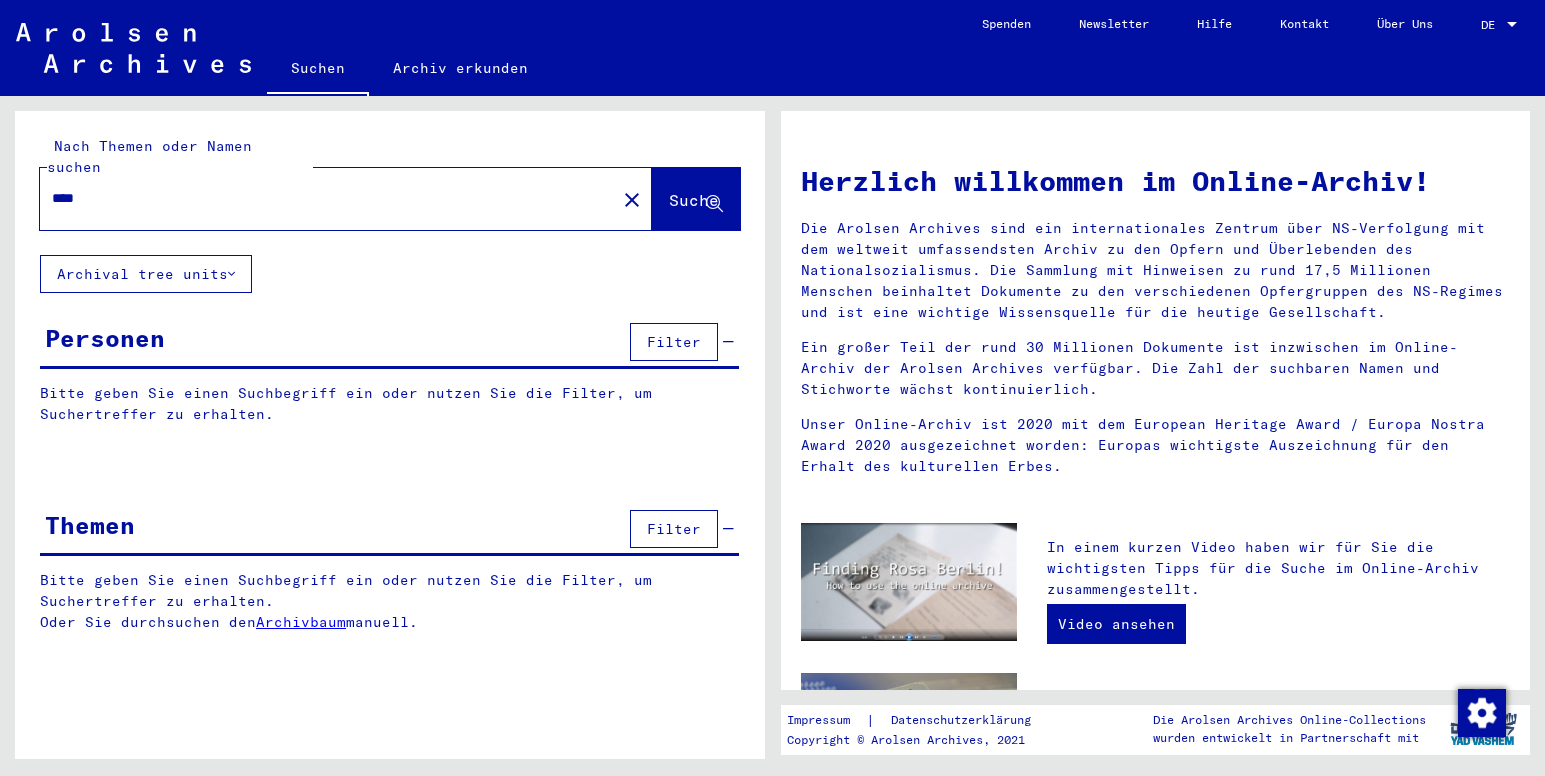 type on "****" 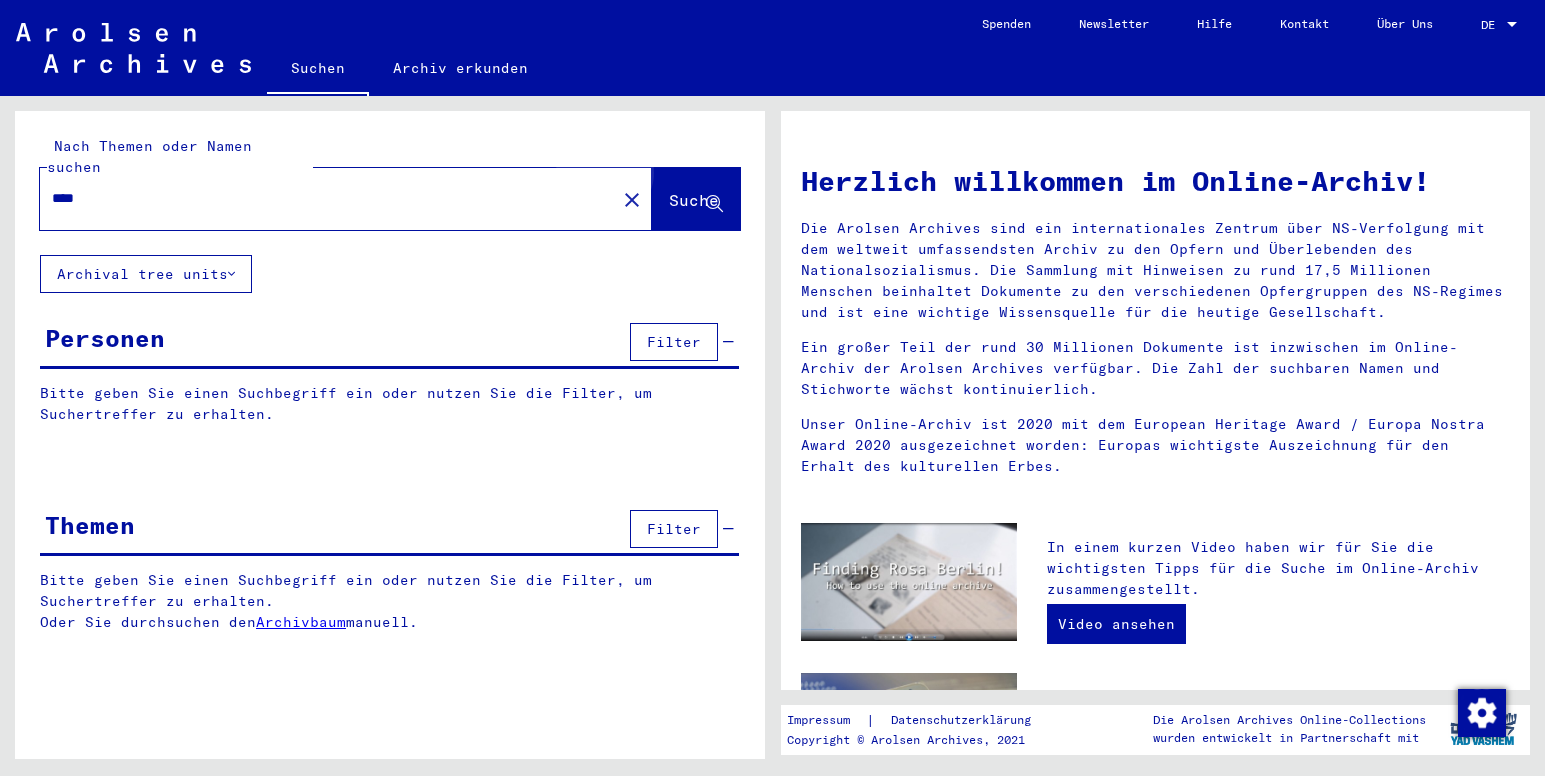 click on "Suche" 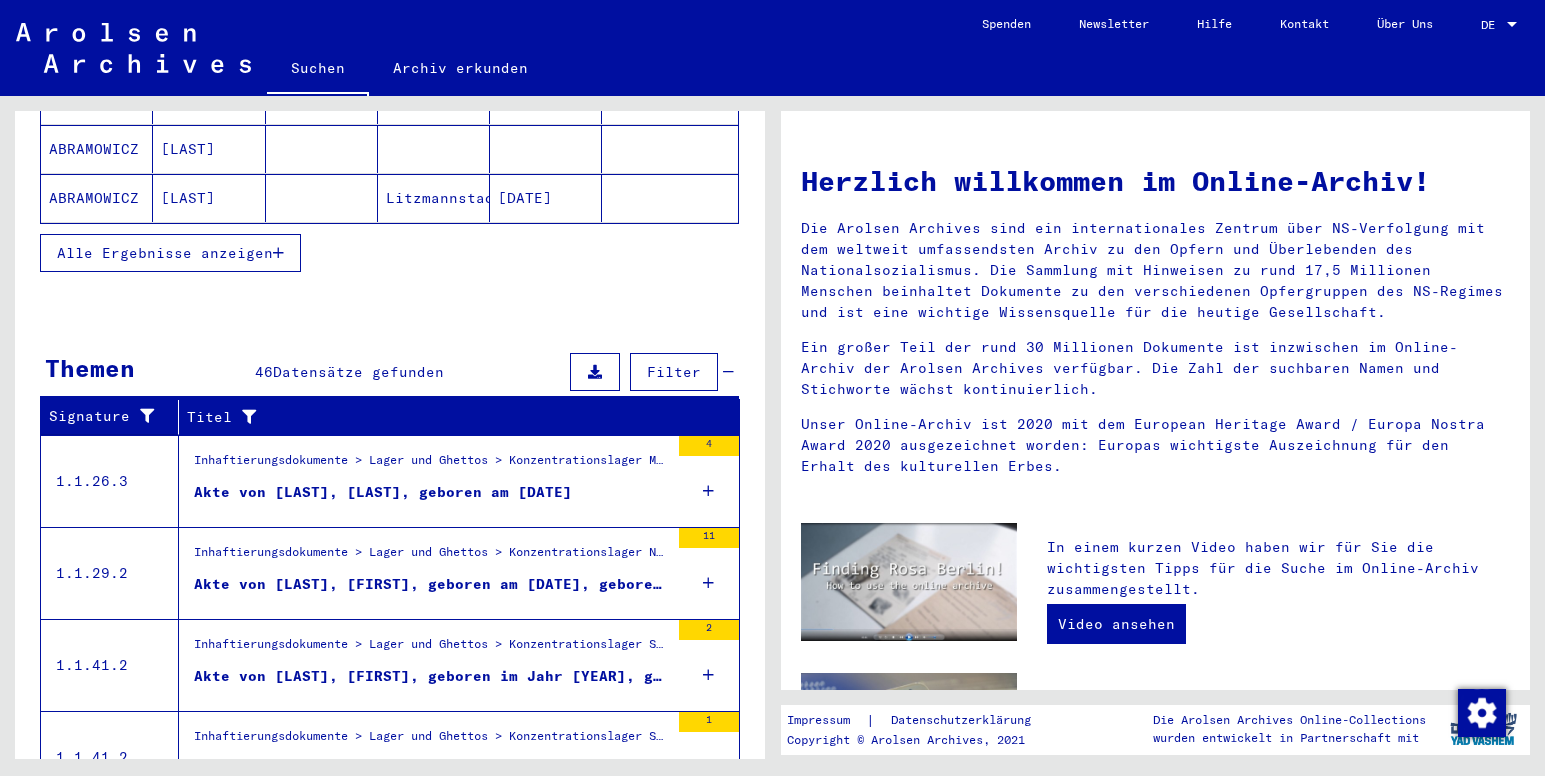 scroll, scrollTop: 500, scrollLeft: 0, axis: vertical 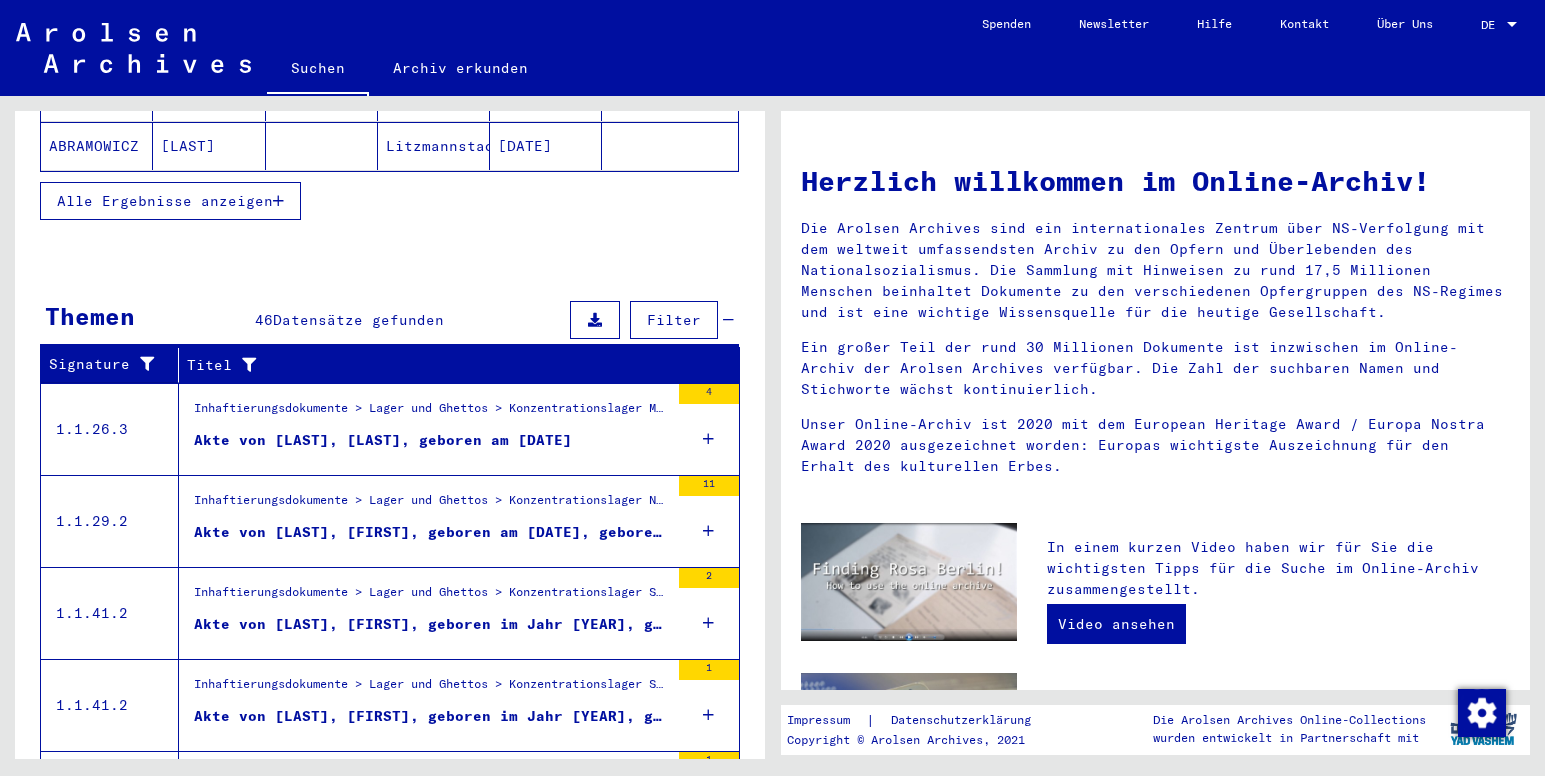 click on "Akte von [LAST], [FIRST], geboren am [DATE], geboren in [CITY]" at bounding box center (431, 532) 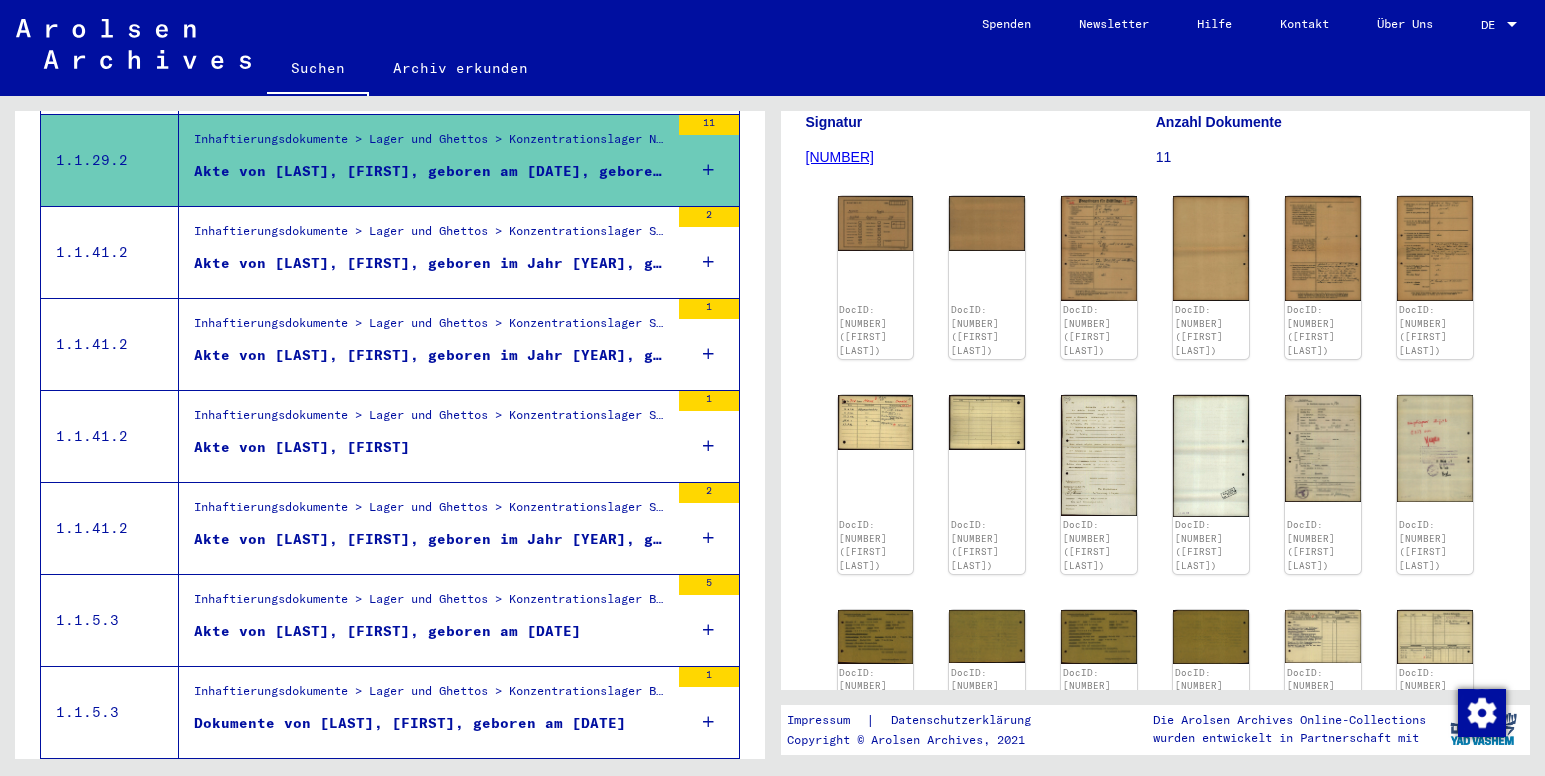 scroll, scrollTop: 284, scrollLeft: 0, axis: vertical 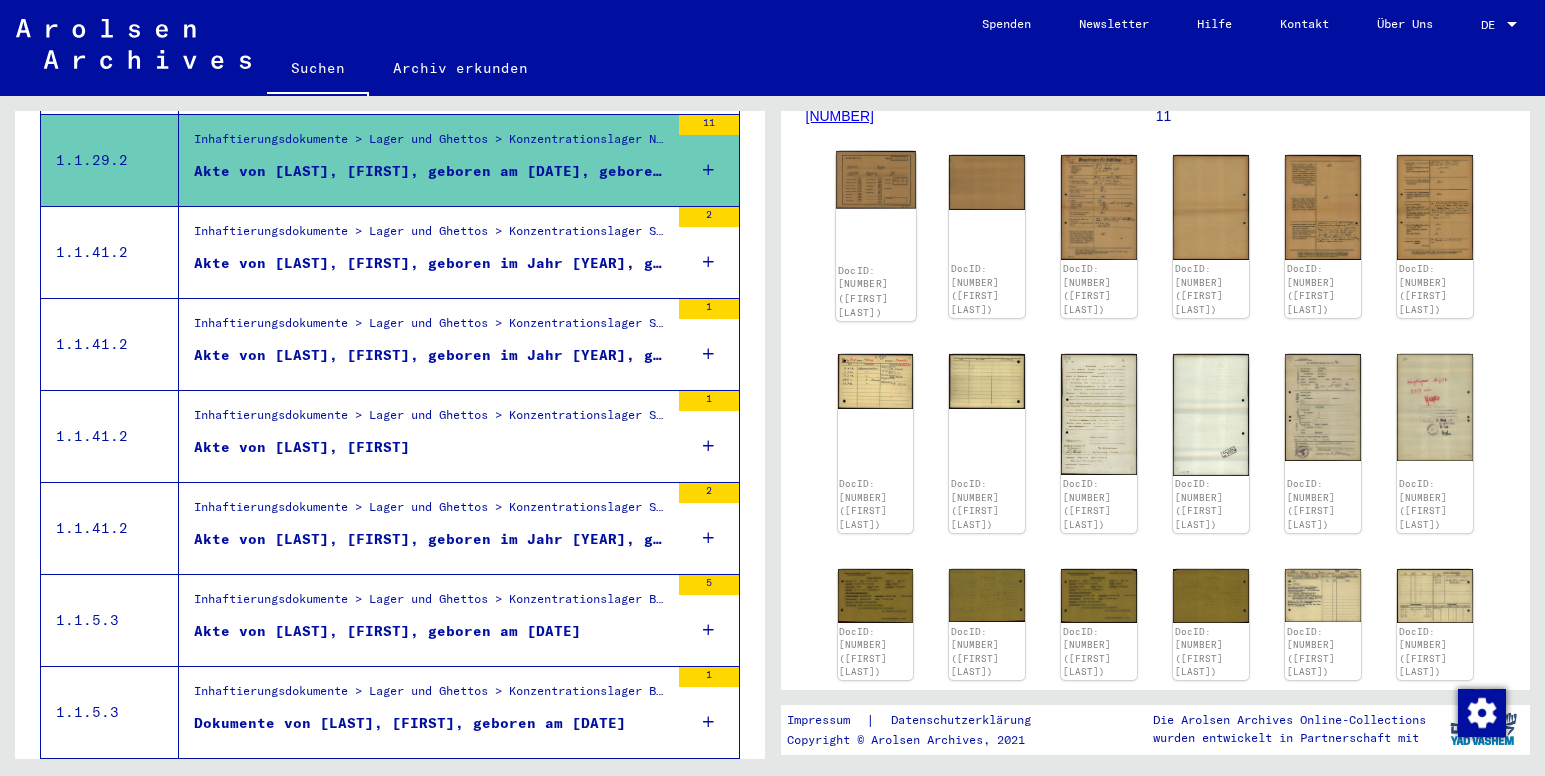 click 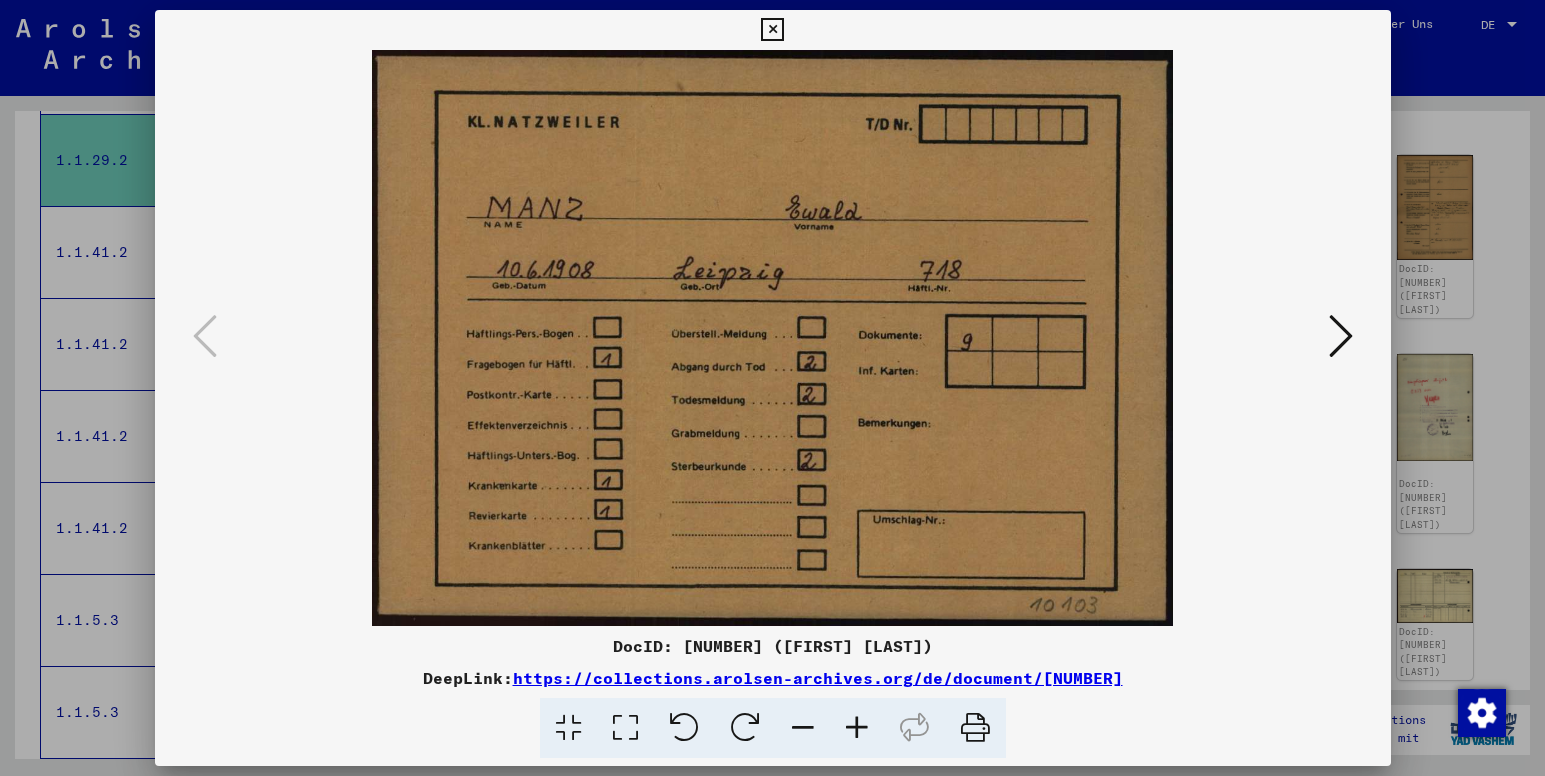 scroll, scrollTop: 0, scrollLeft: 0, axis: both 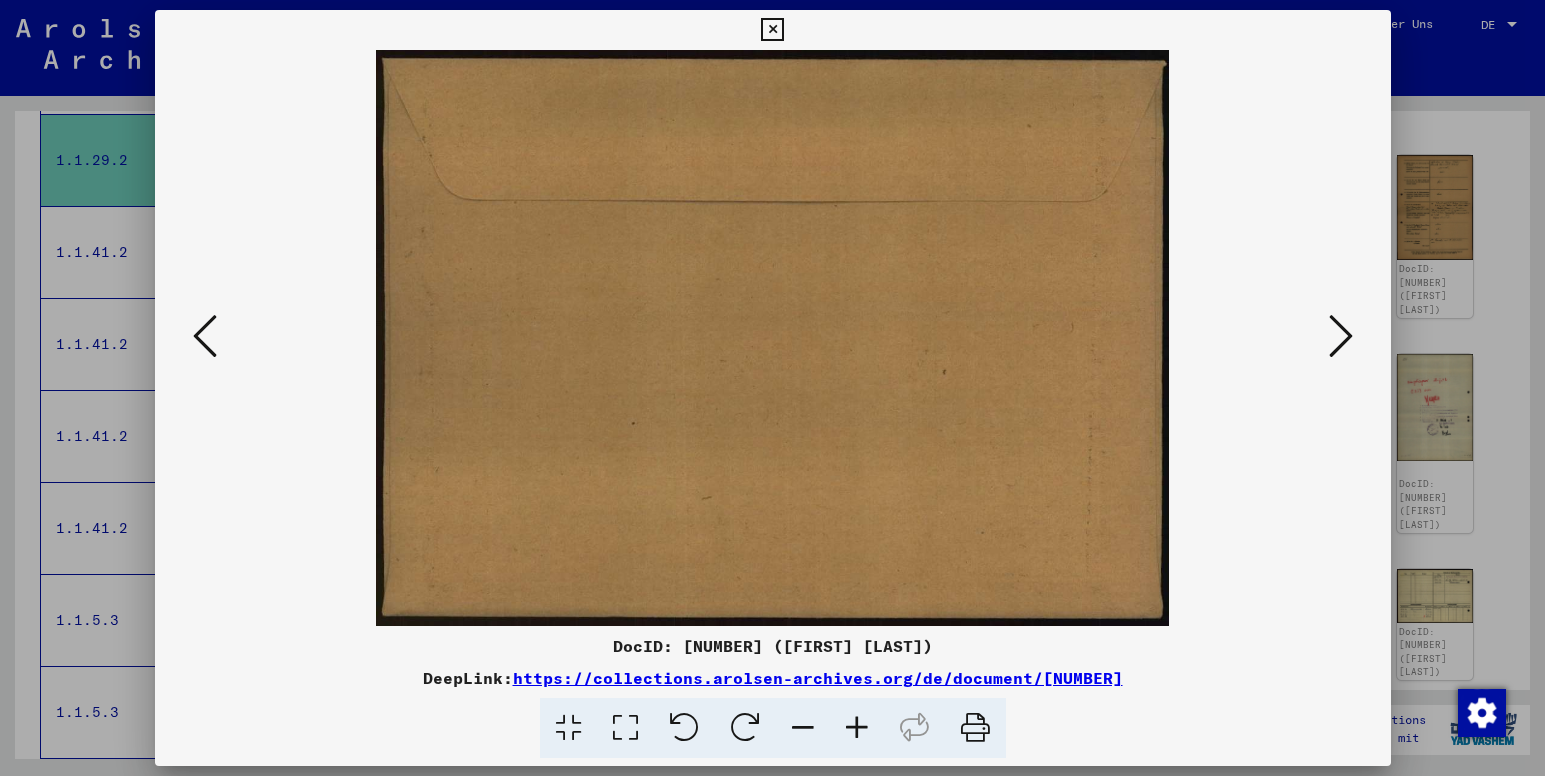 click at bounding box center [1341, 336] 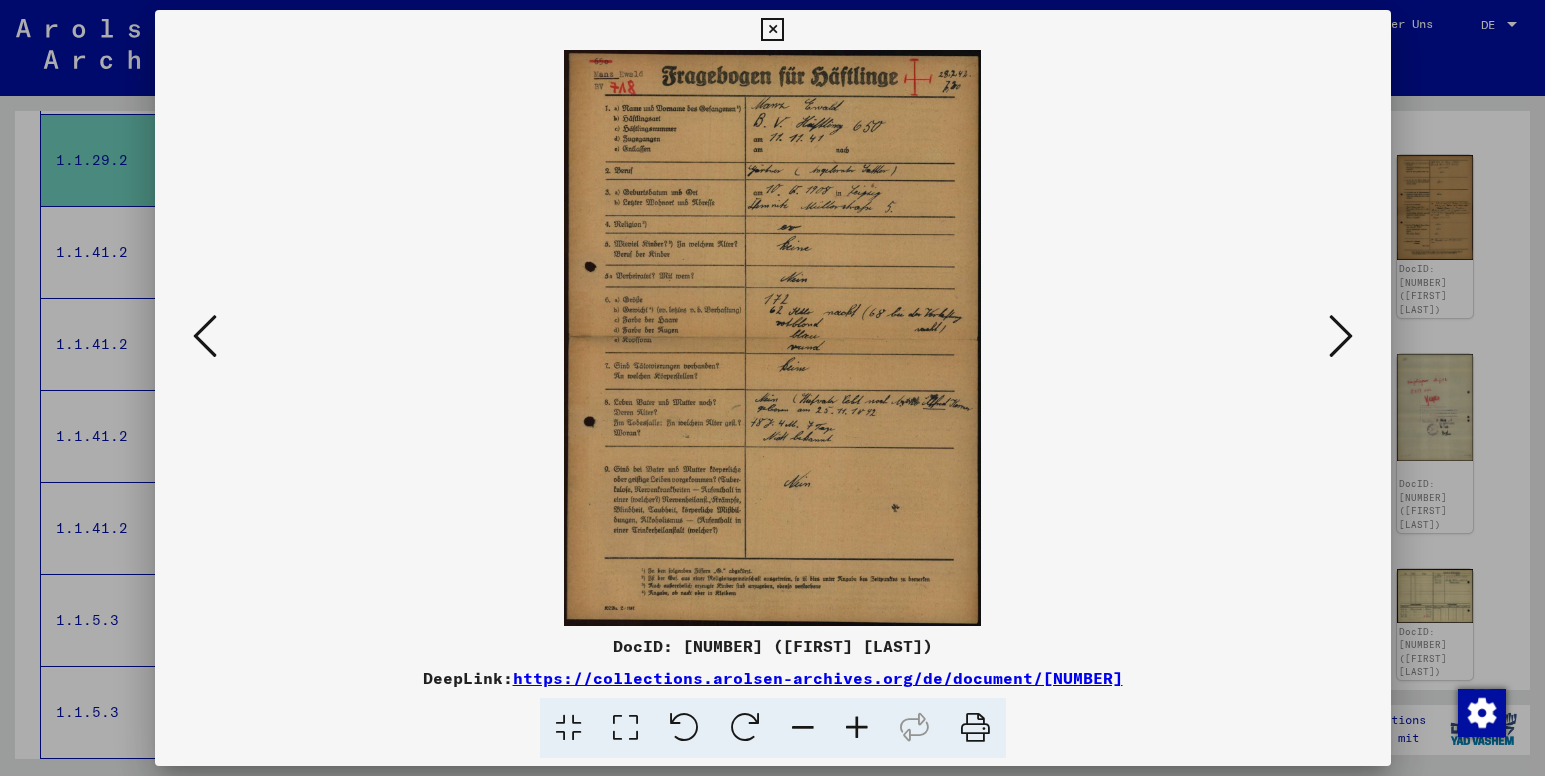 click at bounding box center [773, 338] 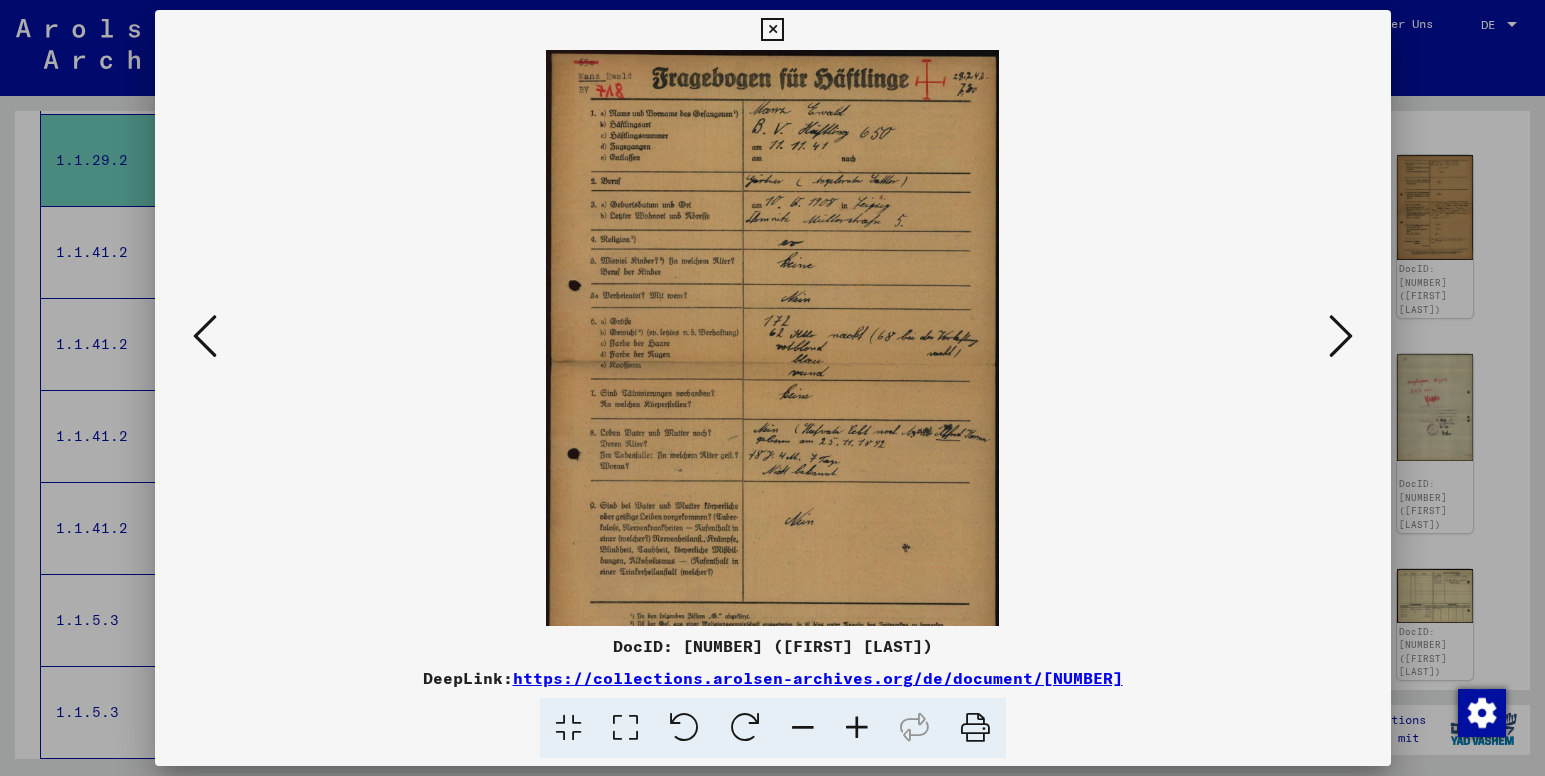 click at bounding box center (857, 728) 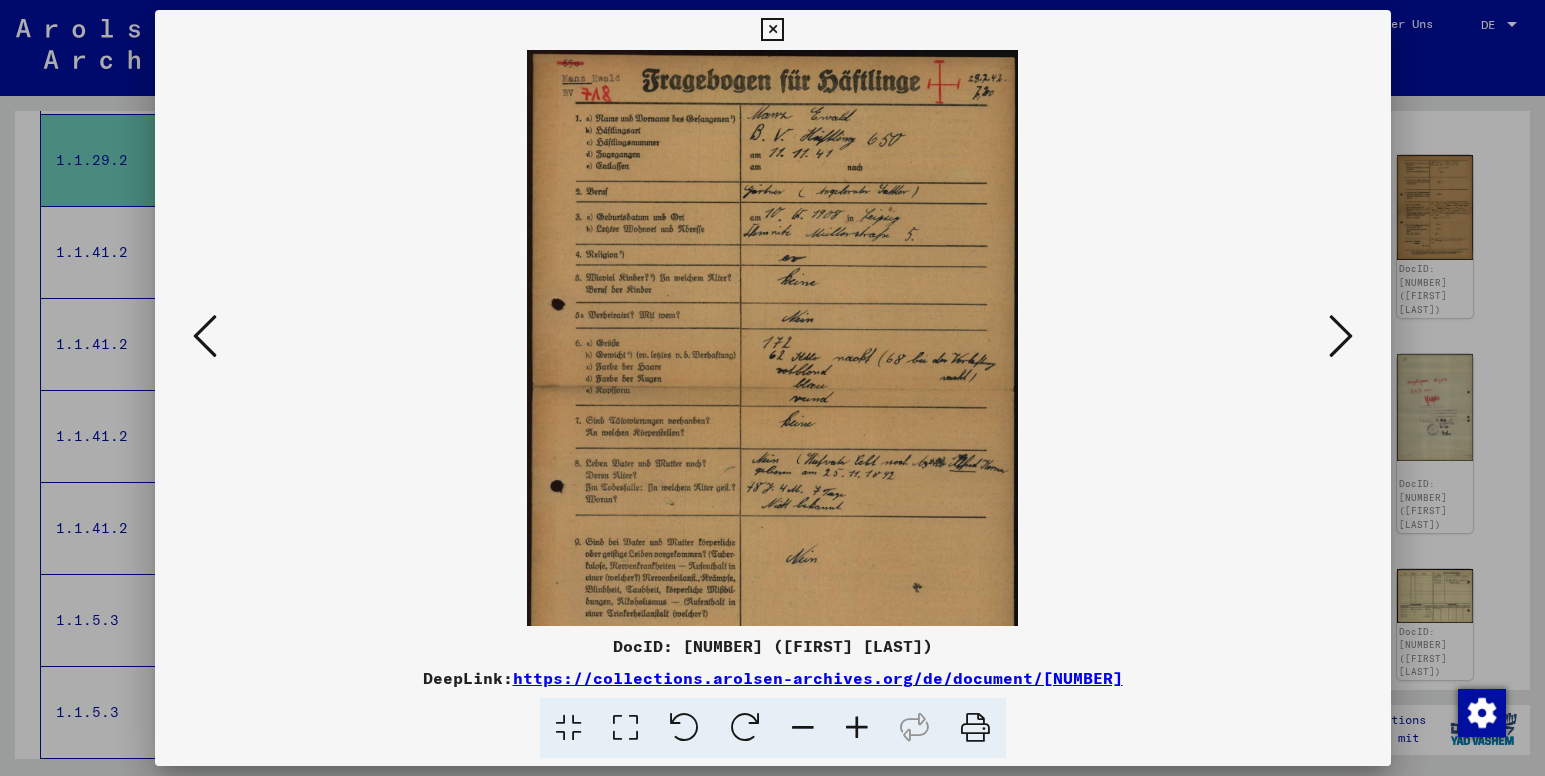 click at bounding box center (857, 728) 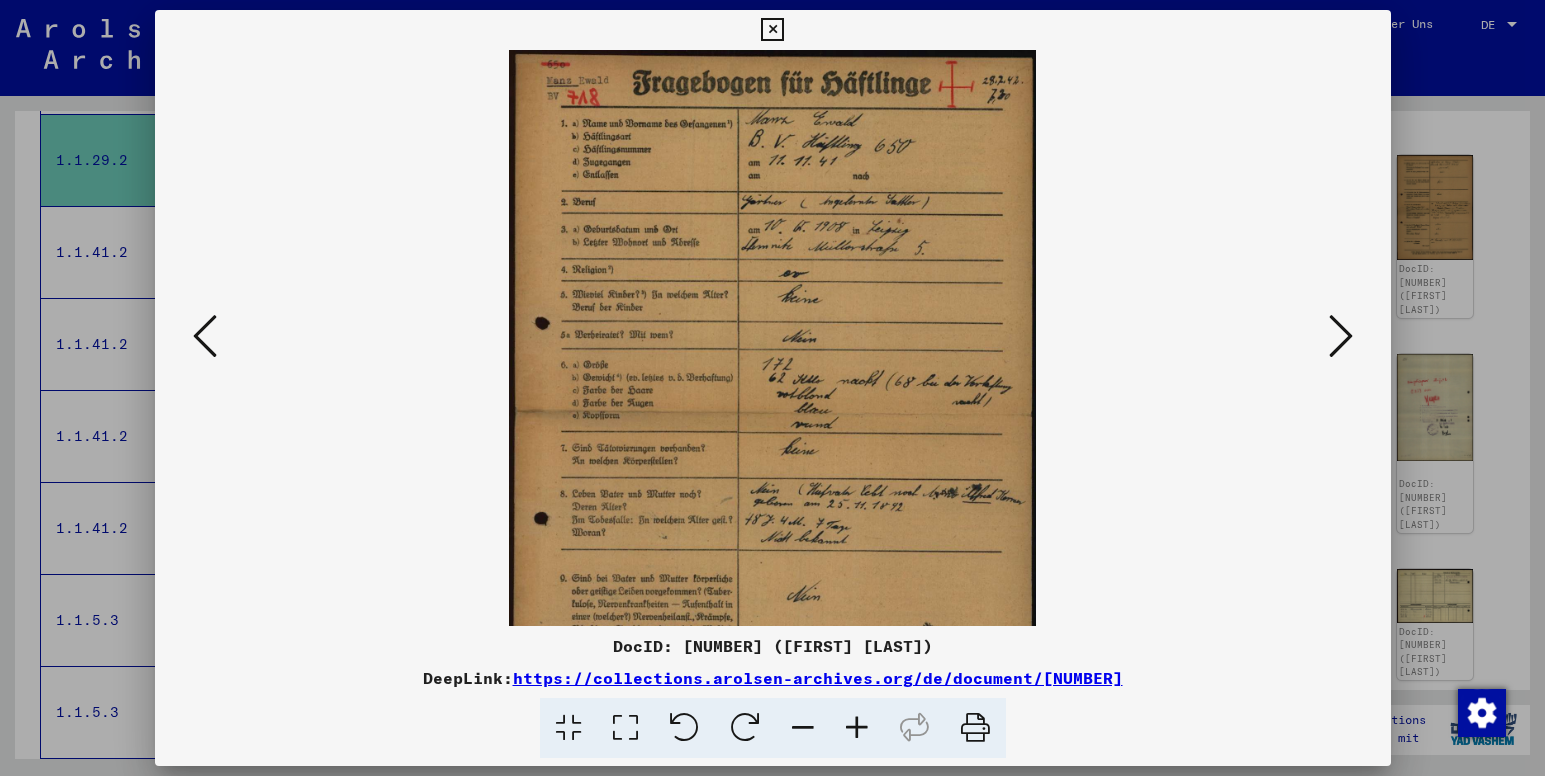 click at bounding box center [857, 728] 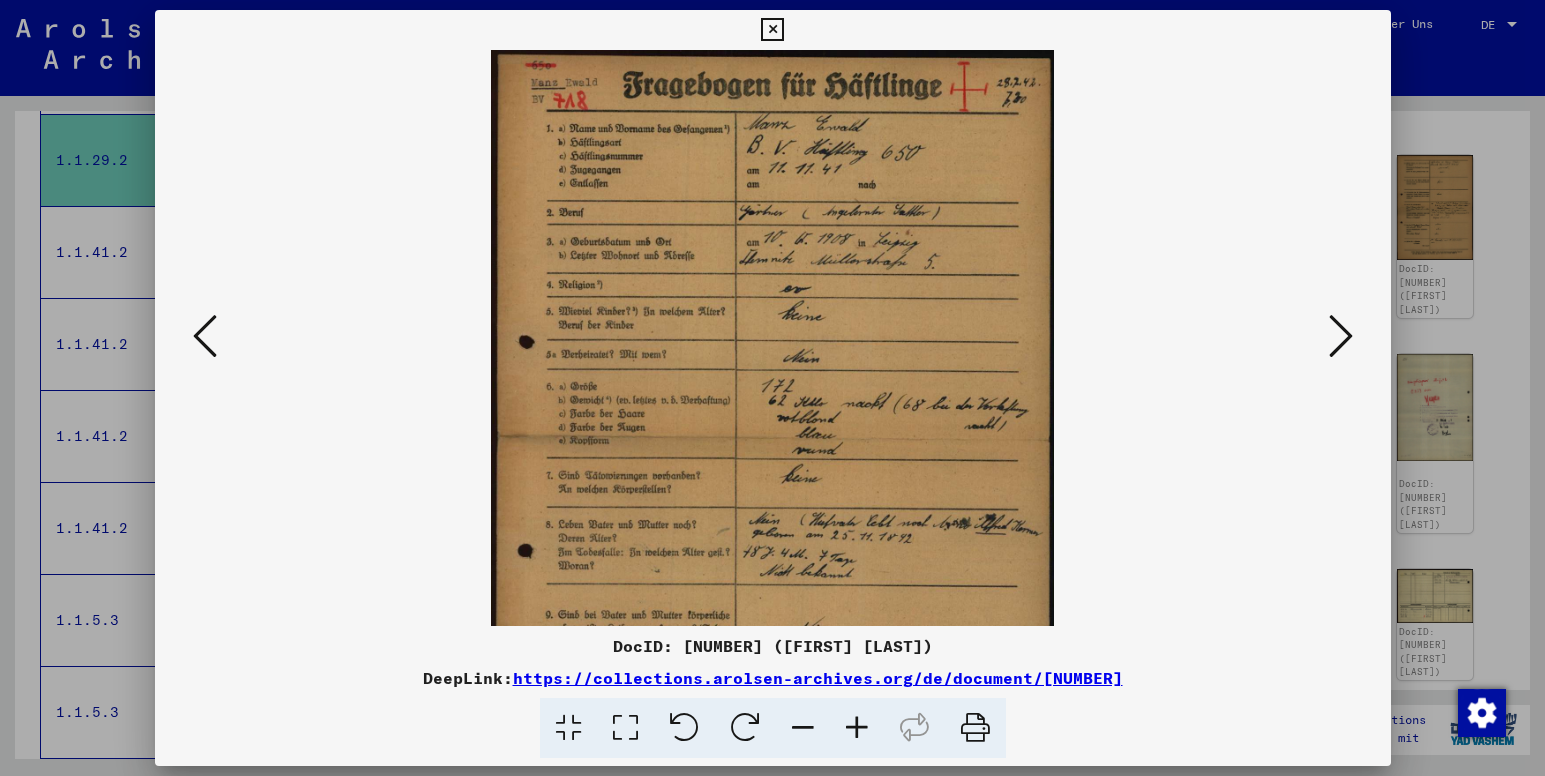 click at bounding box center (857, 728) 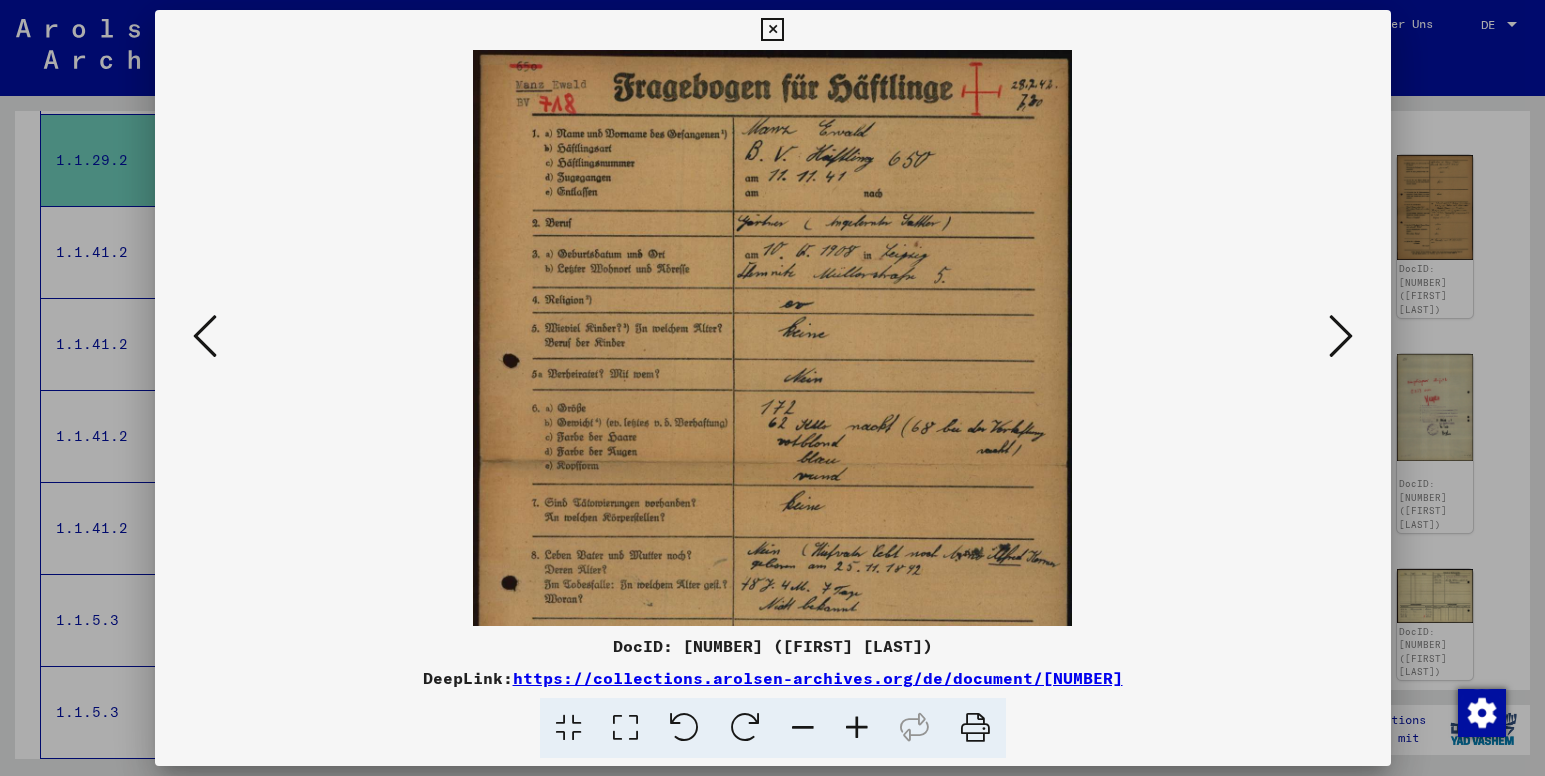 click at bounding box center (857, 728) 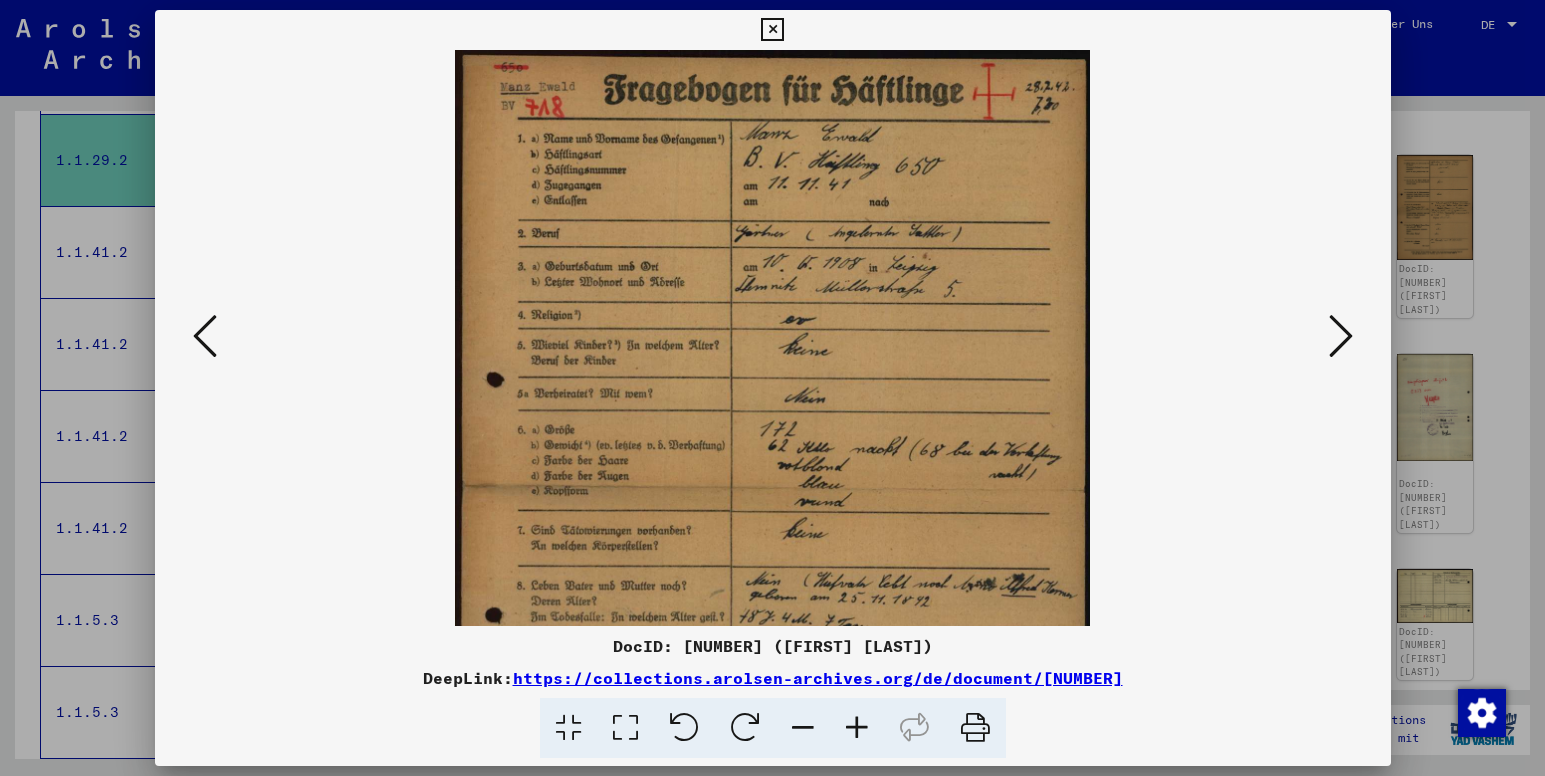 click at bounding box center [857, 728] 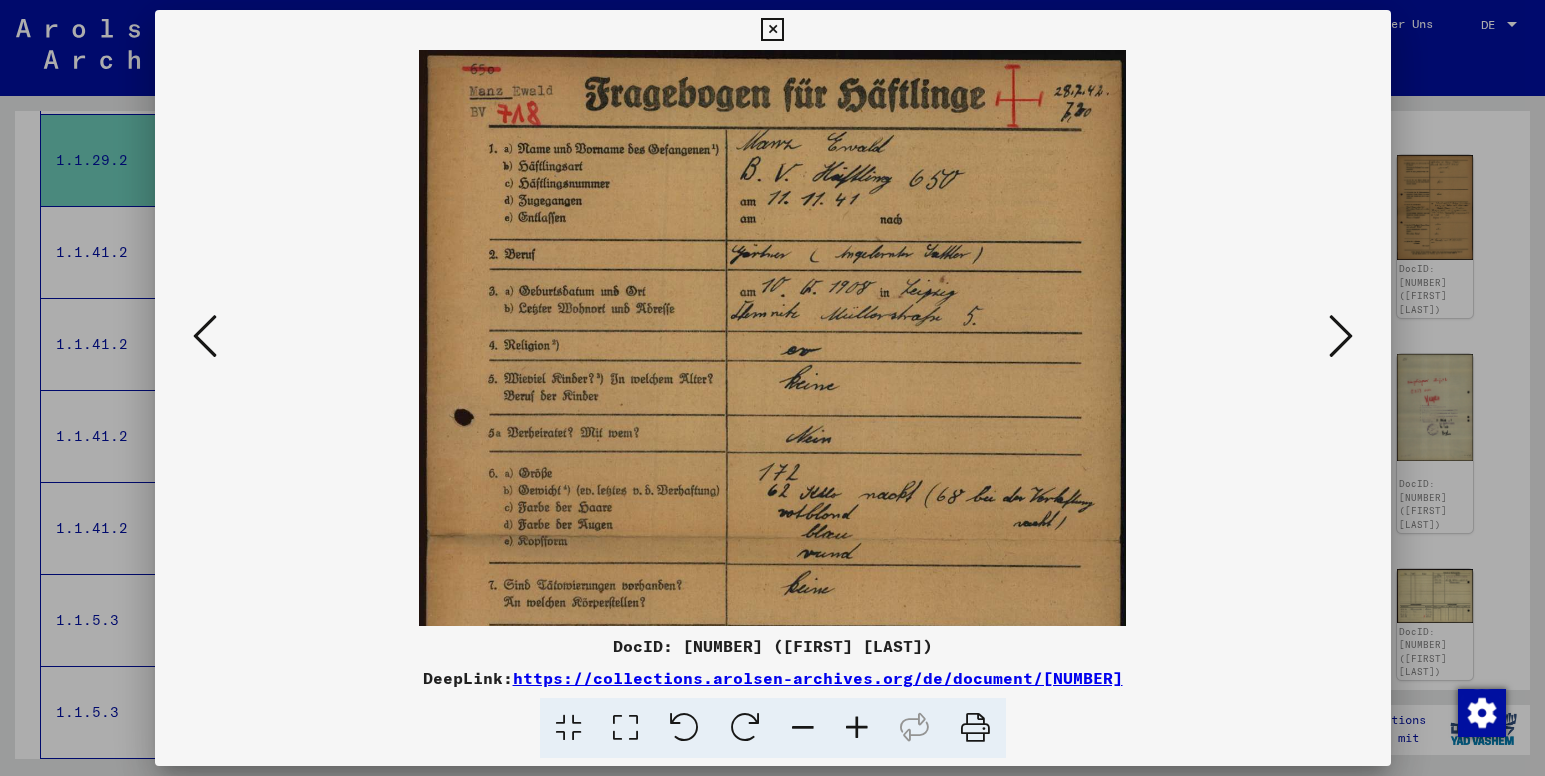 click at bounding box center [772, 30] 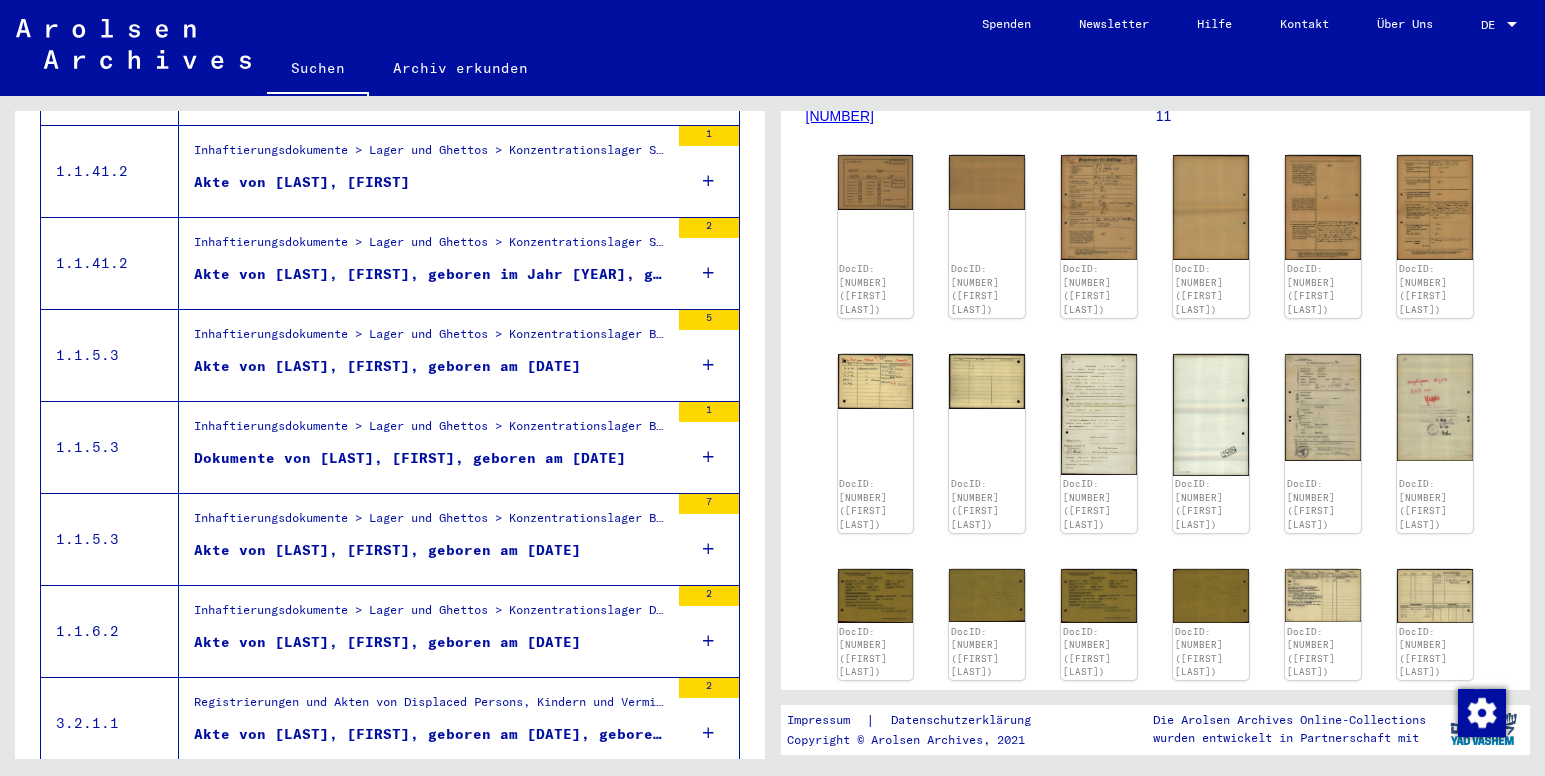scroll, scrollTop: 800, scrollLeft: 0, axis: vertical 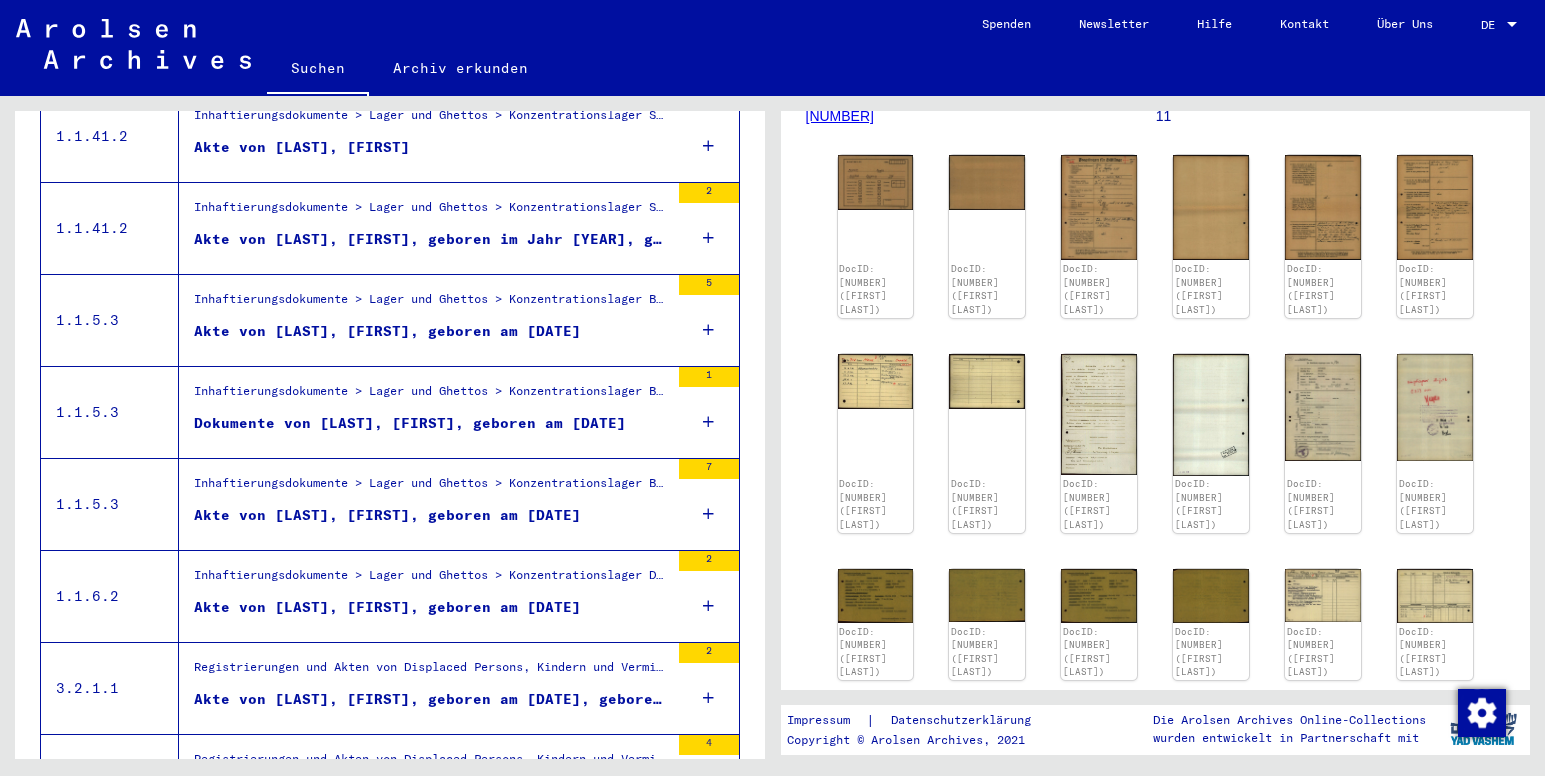 click on "Akte von [LAST], [FIRST], geboren am [DATE]" at bounding box center [387, 607] 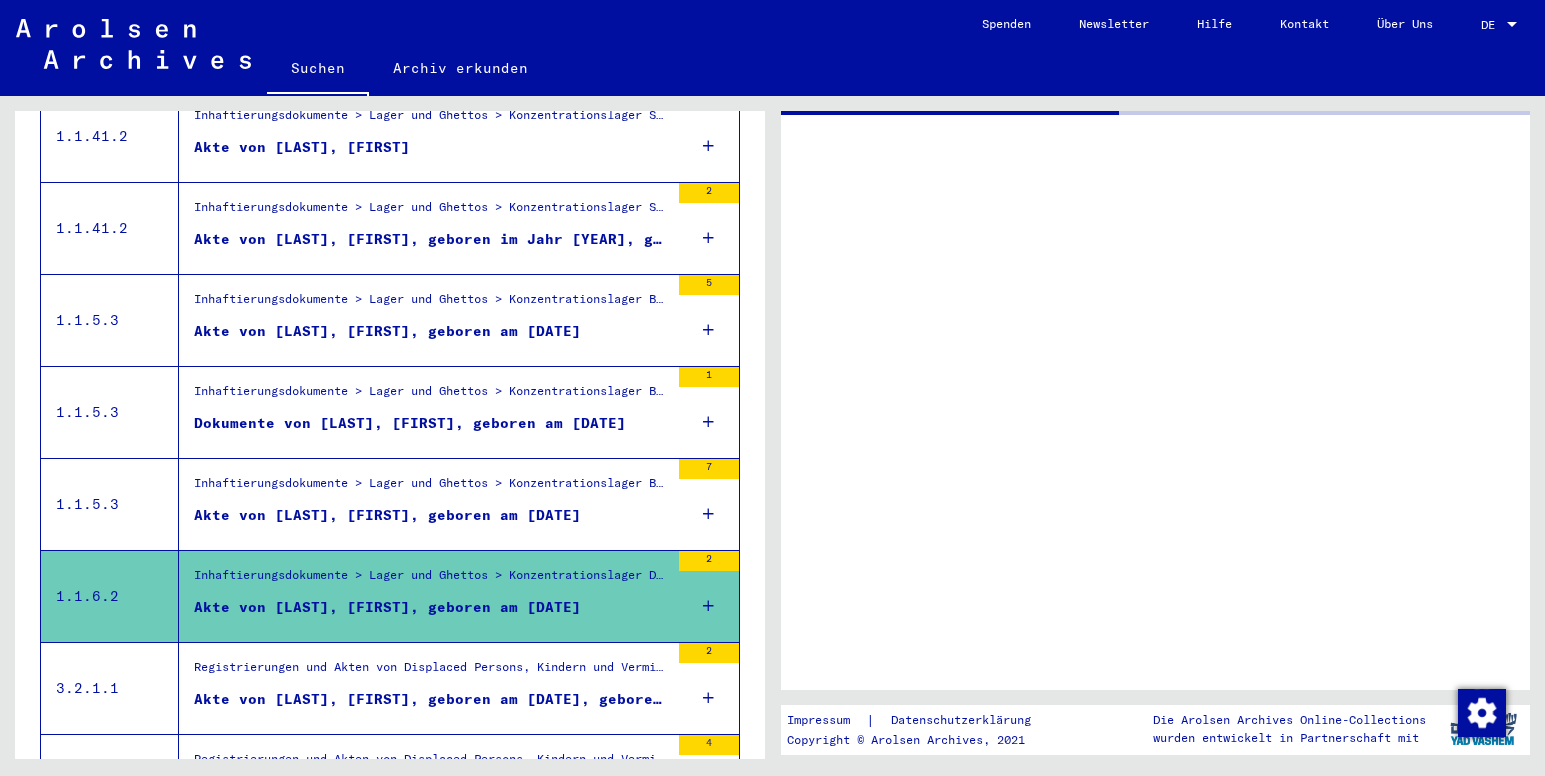 scroll, scrollTop: 0, scrollLeft: 0, axis: both 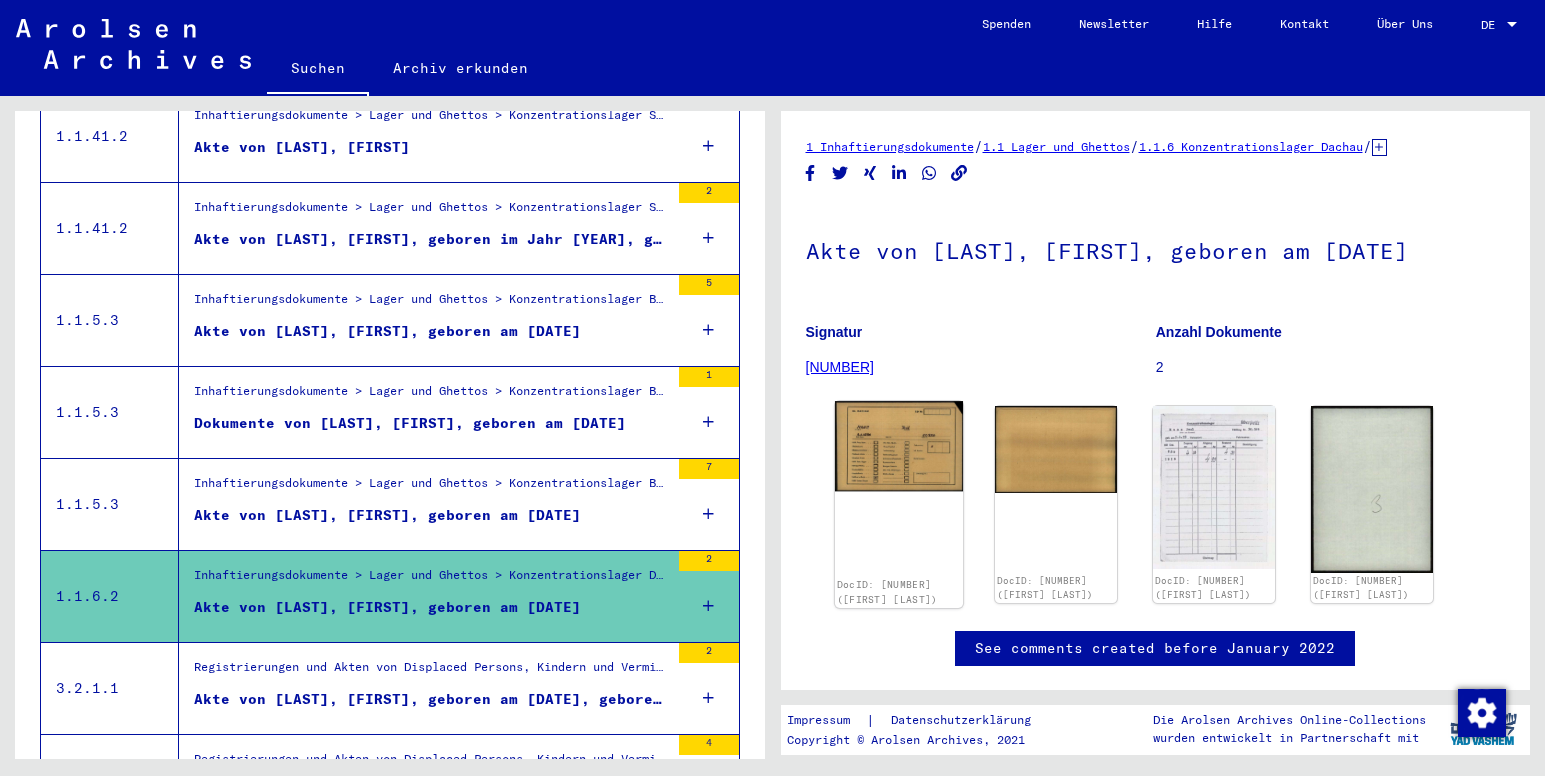click 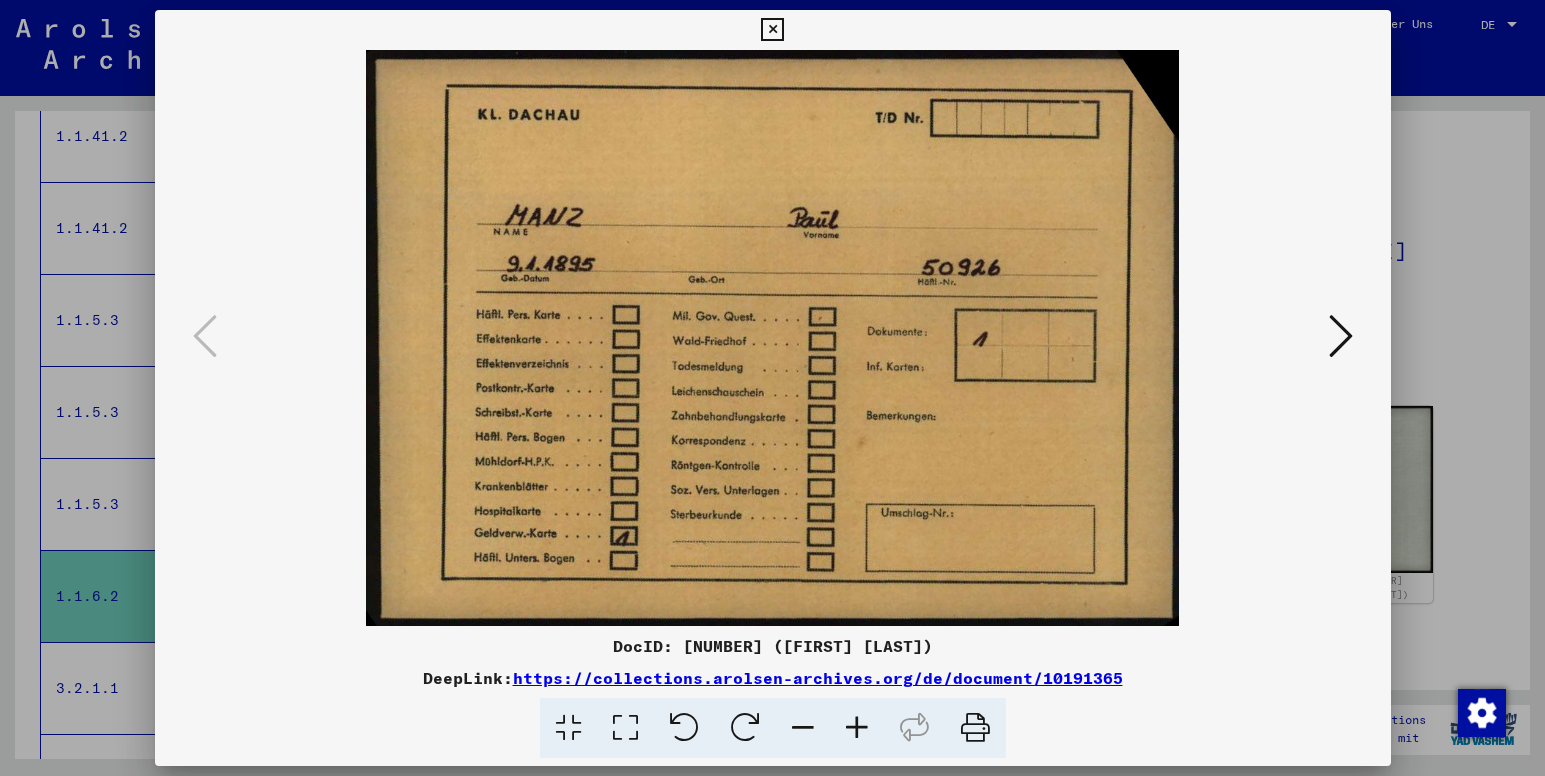 click at bounding box center [1341, 336] 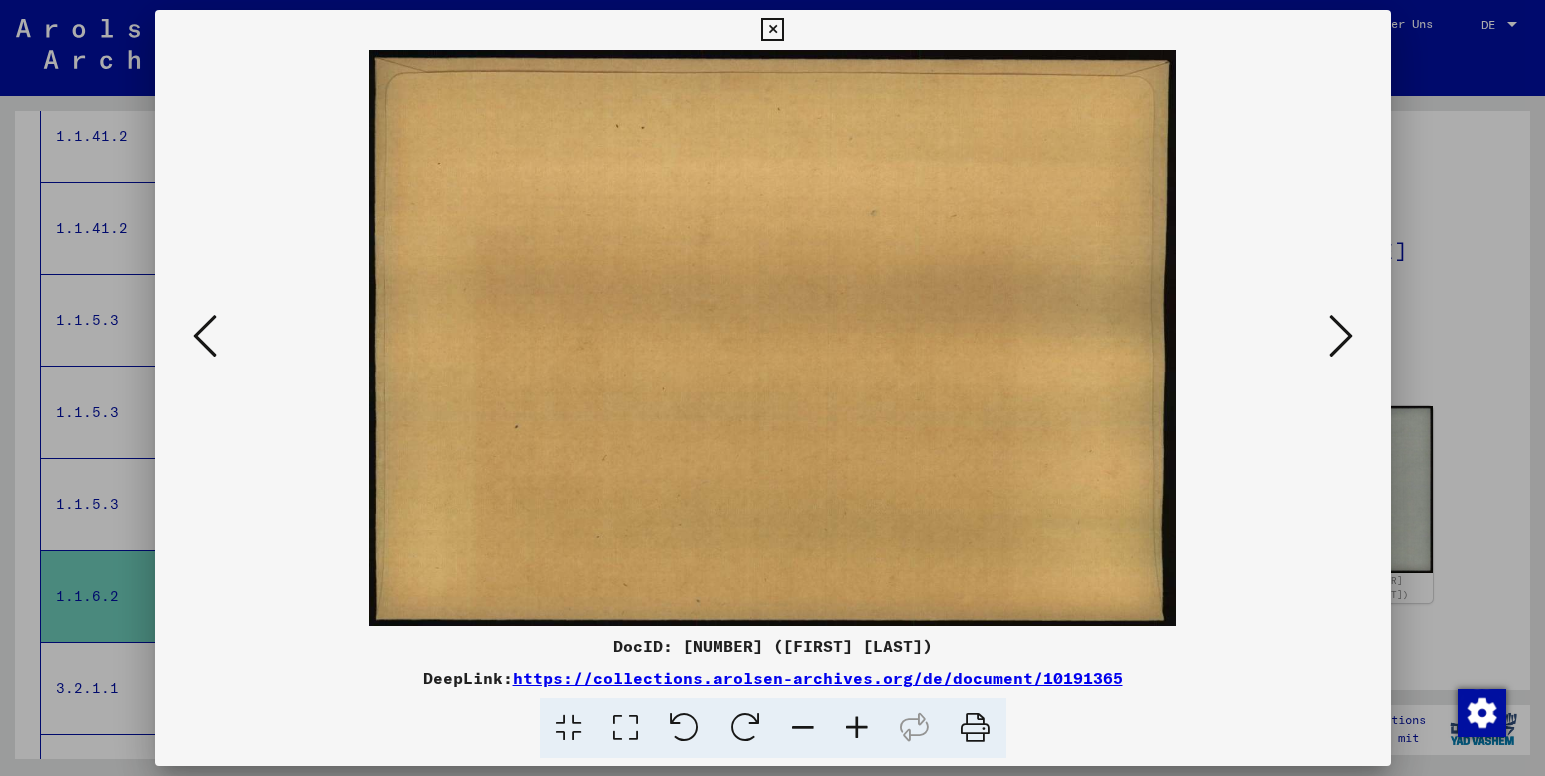 click at bounding box center (1341, 336) 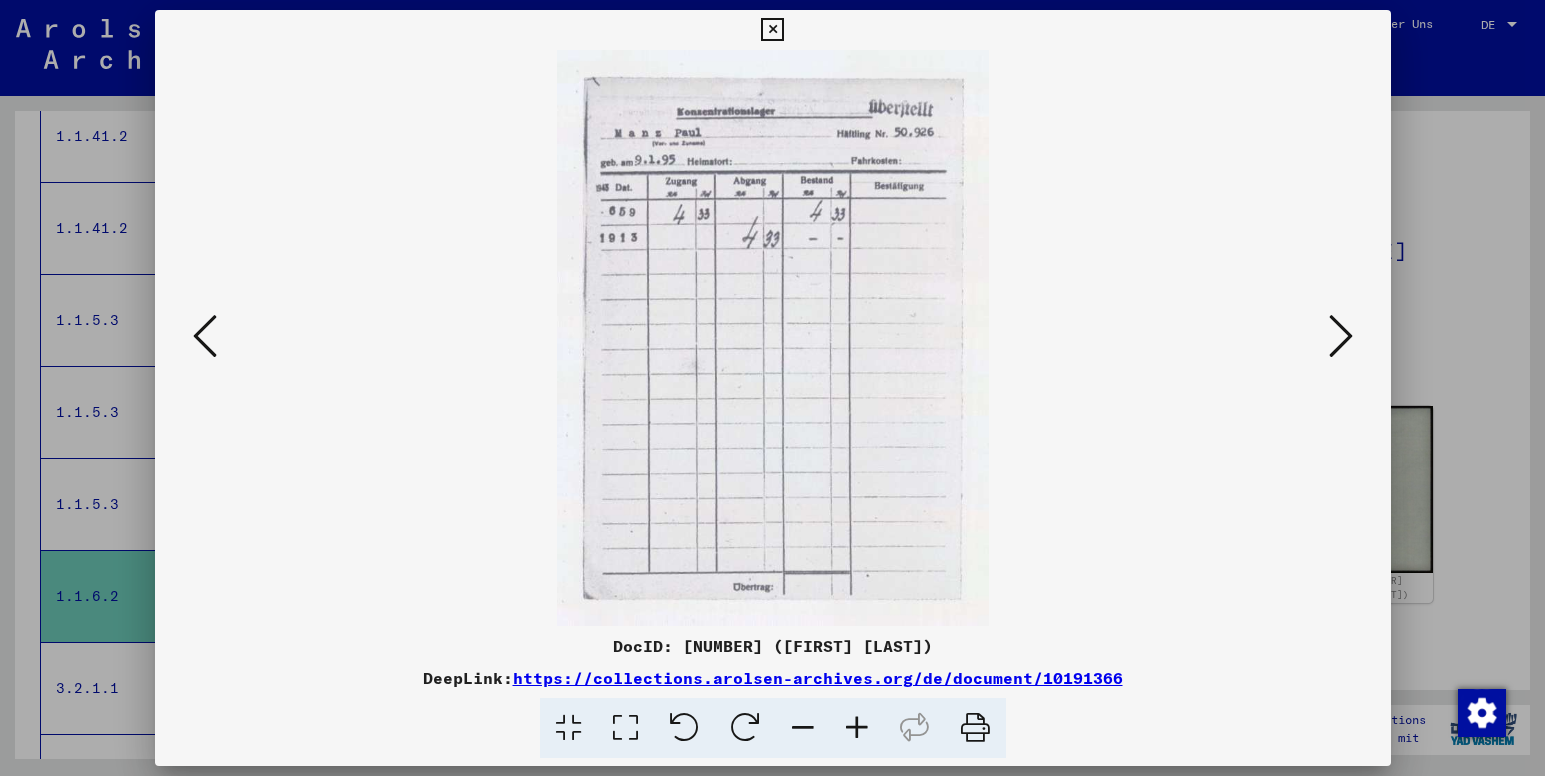 click at bounding box center [1341, 336] 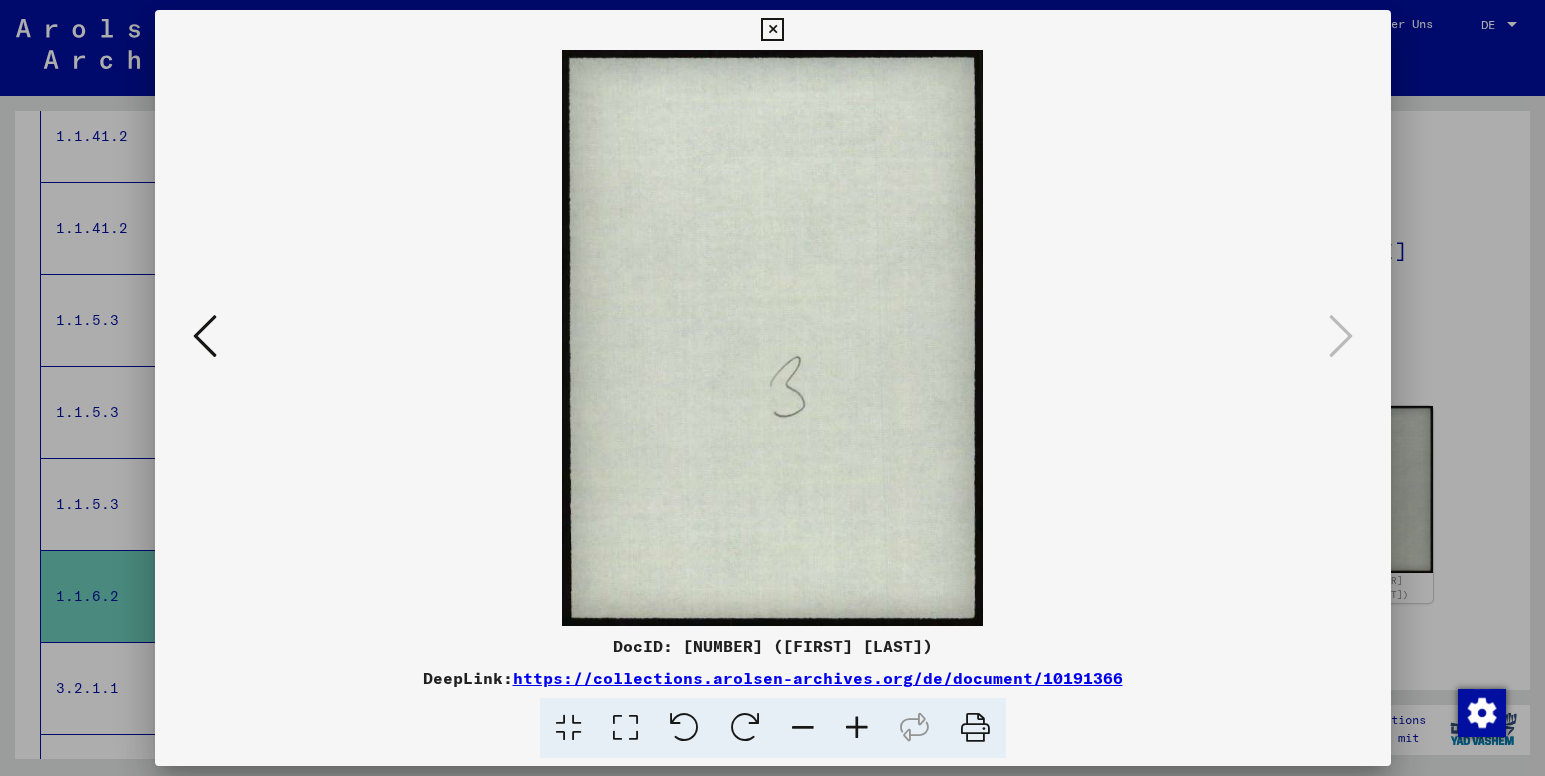 click at bounding box center [772, 30] 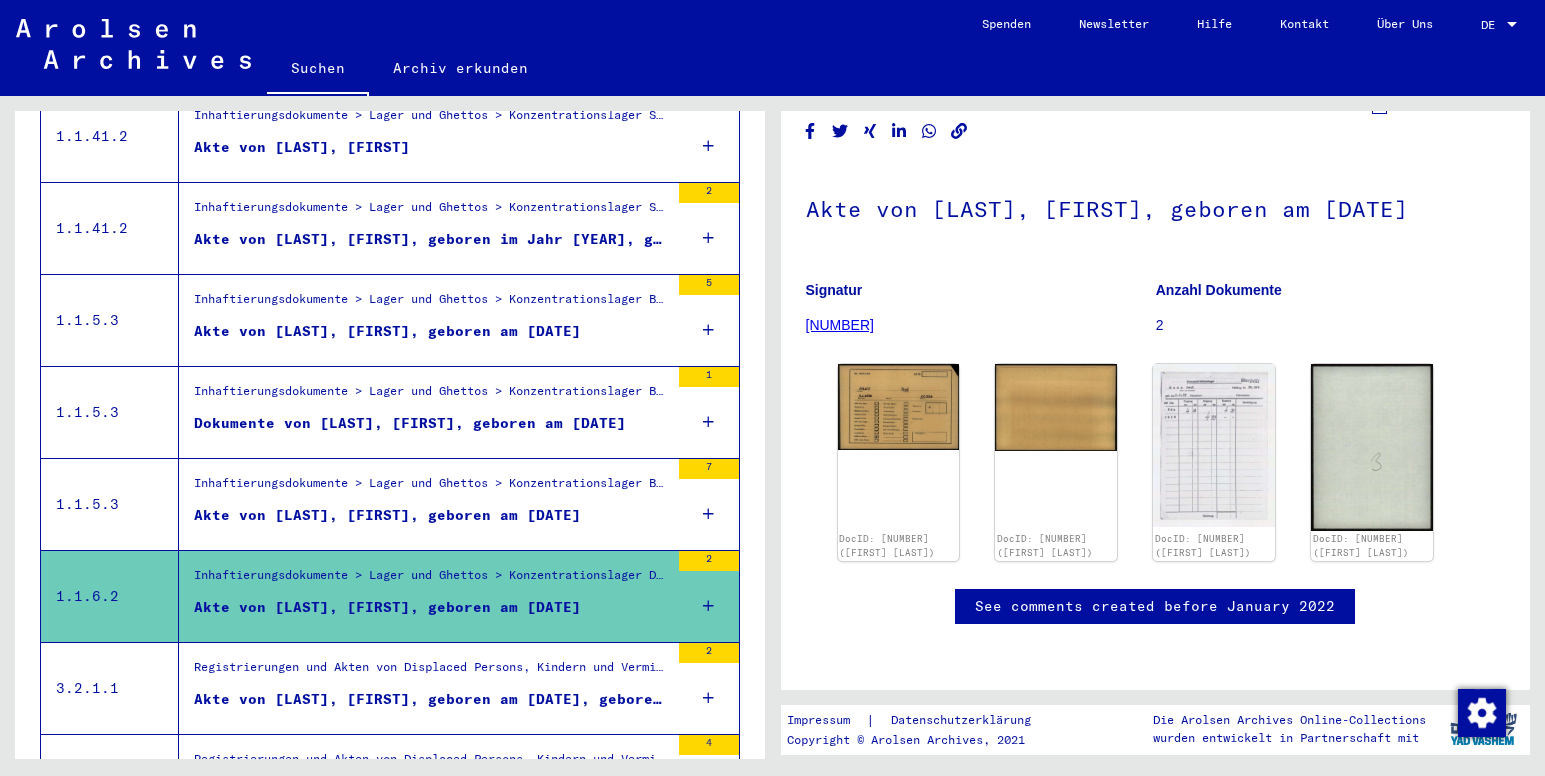scroll, scrollTop: 200, scrollLeft: 0, axis: vertical 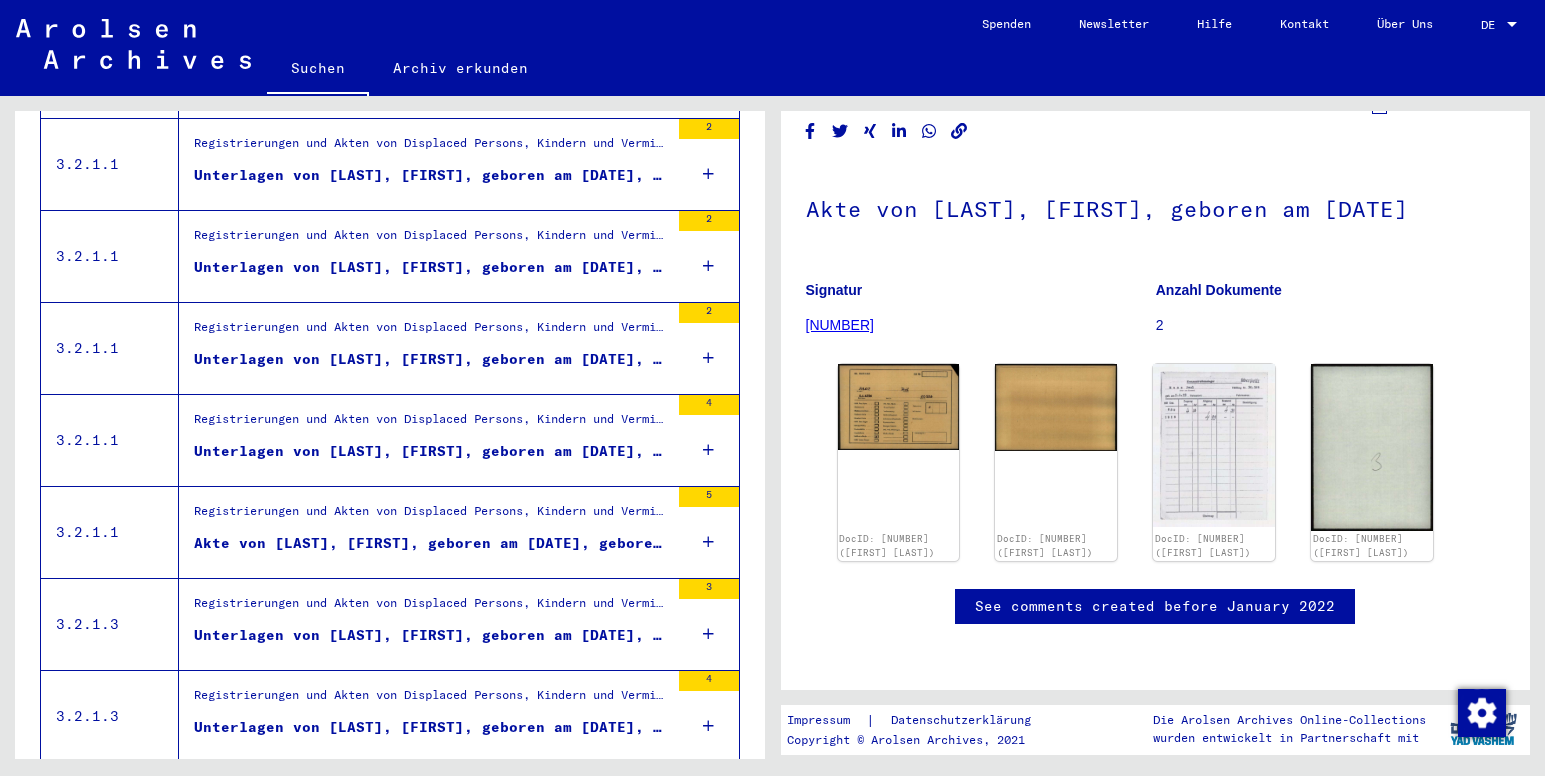 click on "Unterlagen von [LAST], [FIRST], geboren am [DATE], geboren in [CITY] und von weiteren Personen" at bounding box center (431, 451) 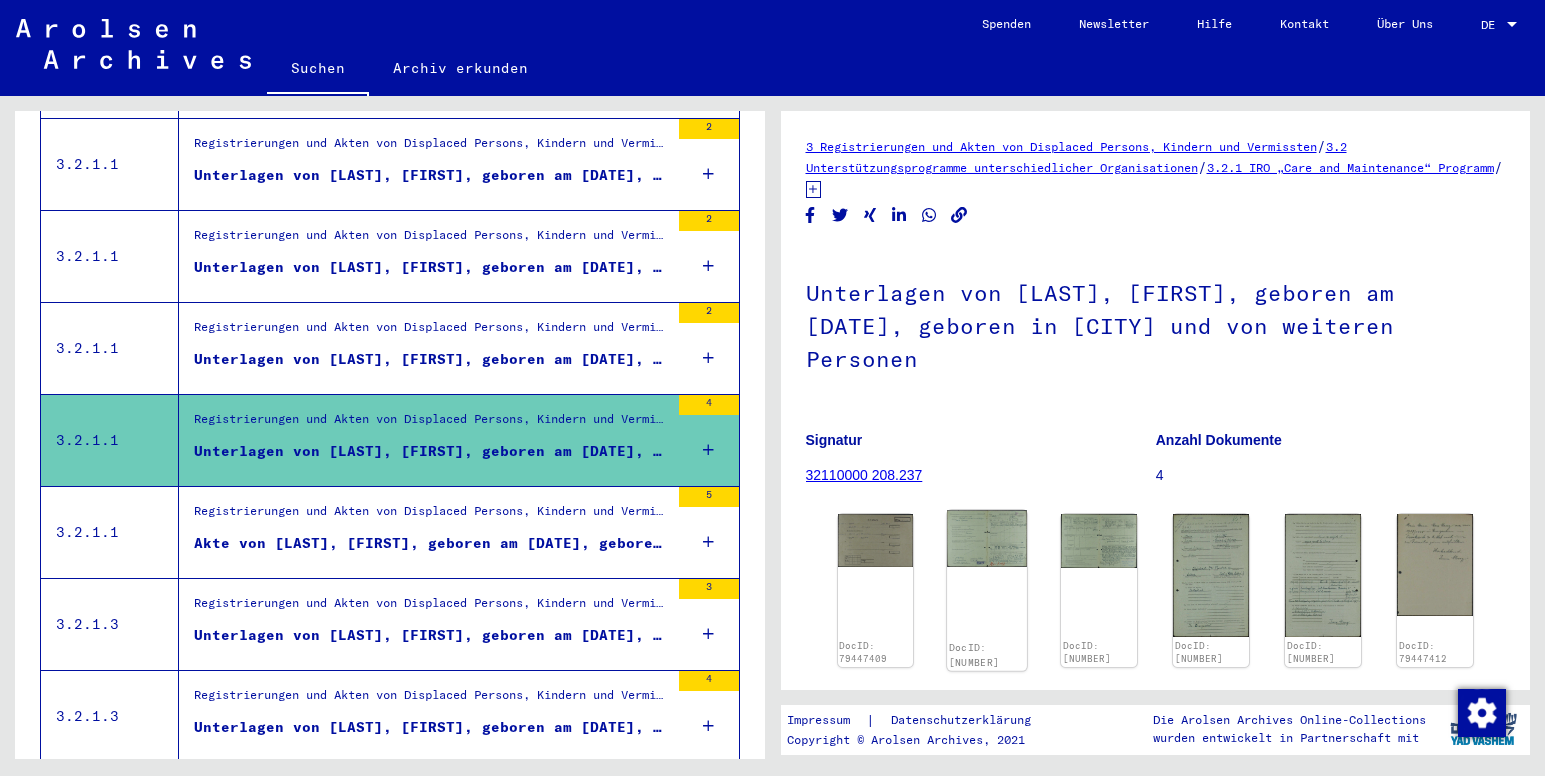 scroll, scrollTop: 0, scrollLeft: 0, axis: both 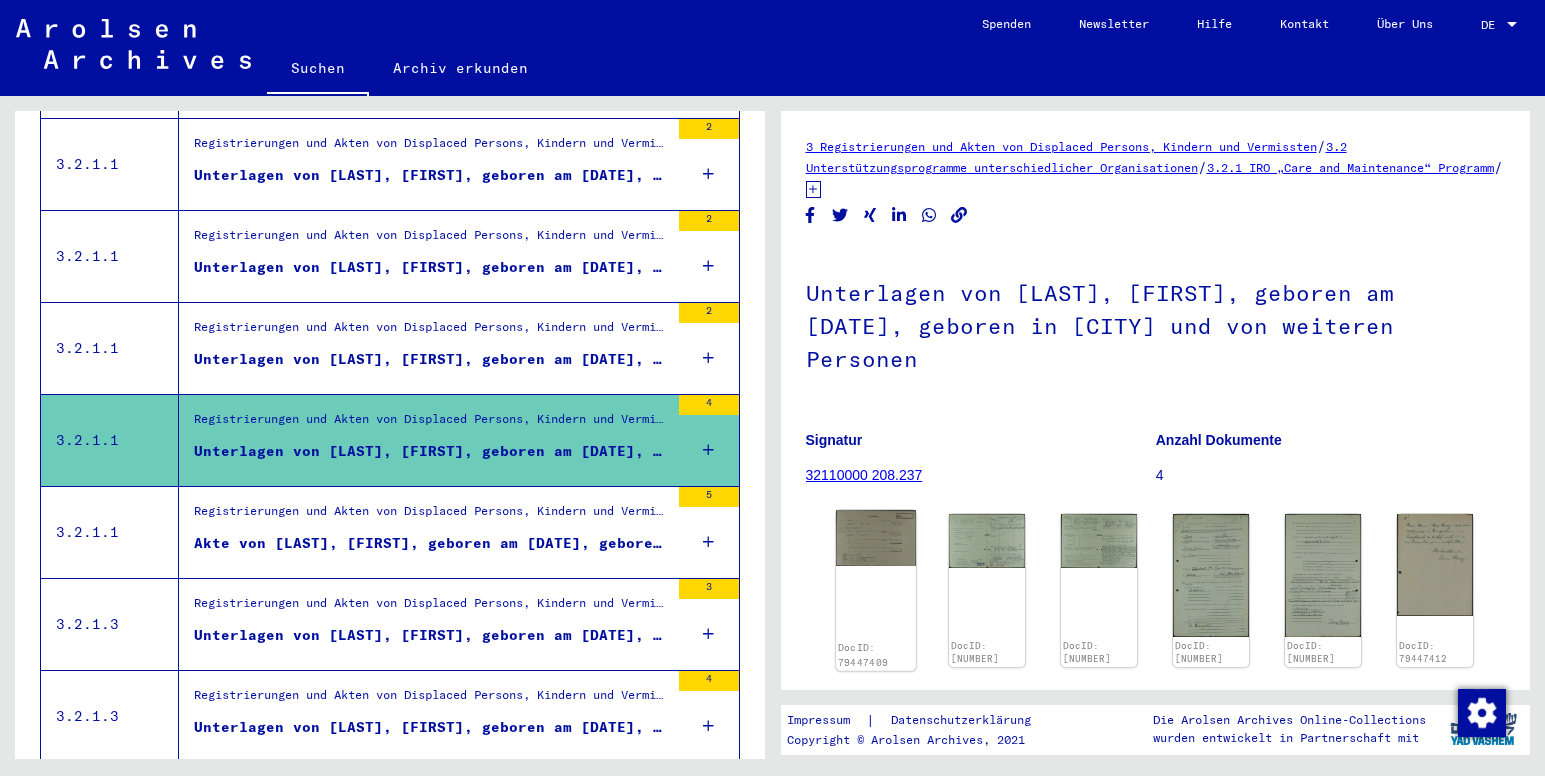 click 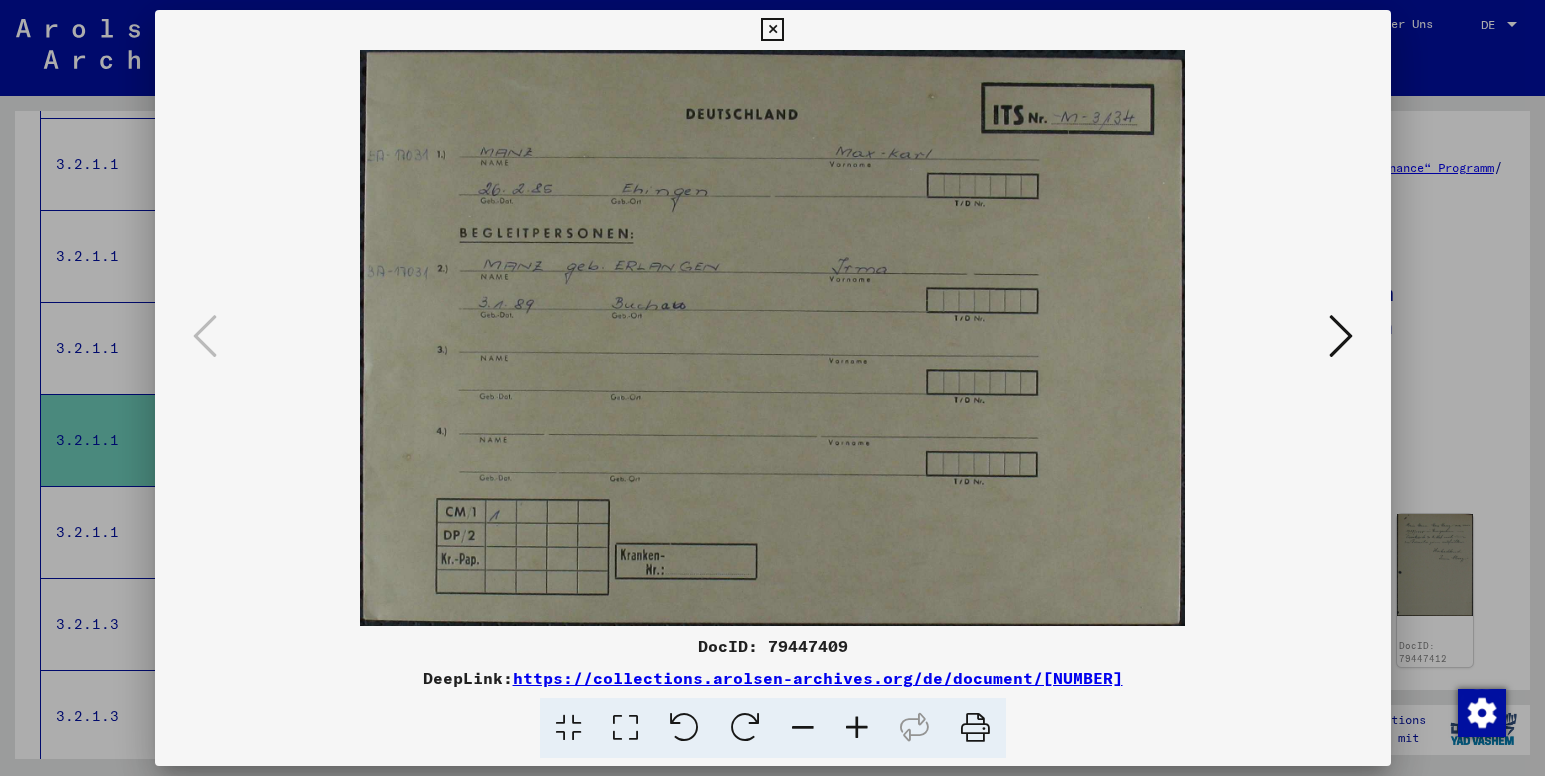 click at bounding box center (772, 30) 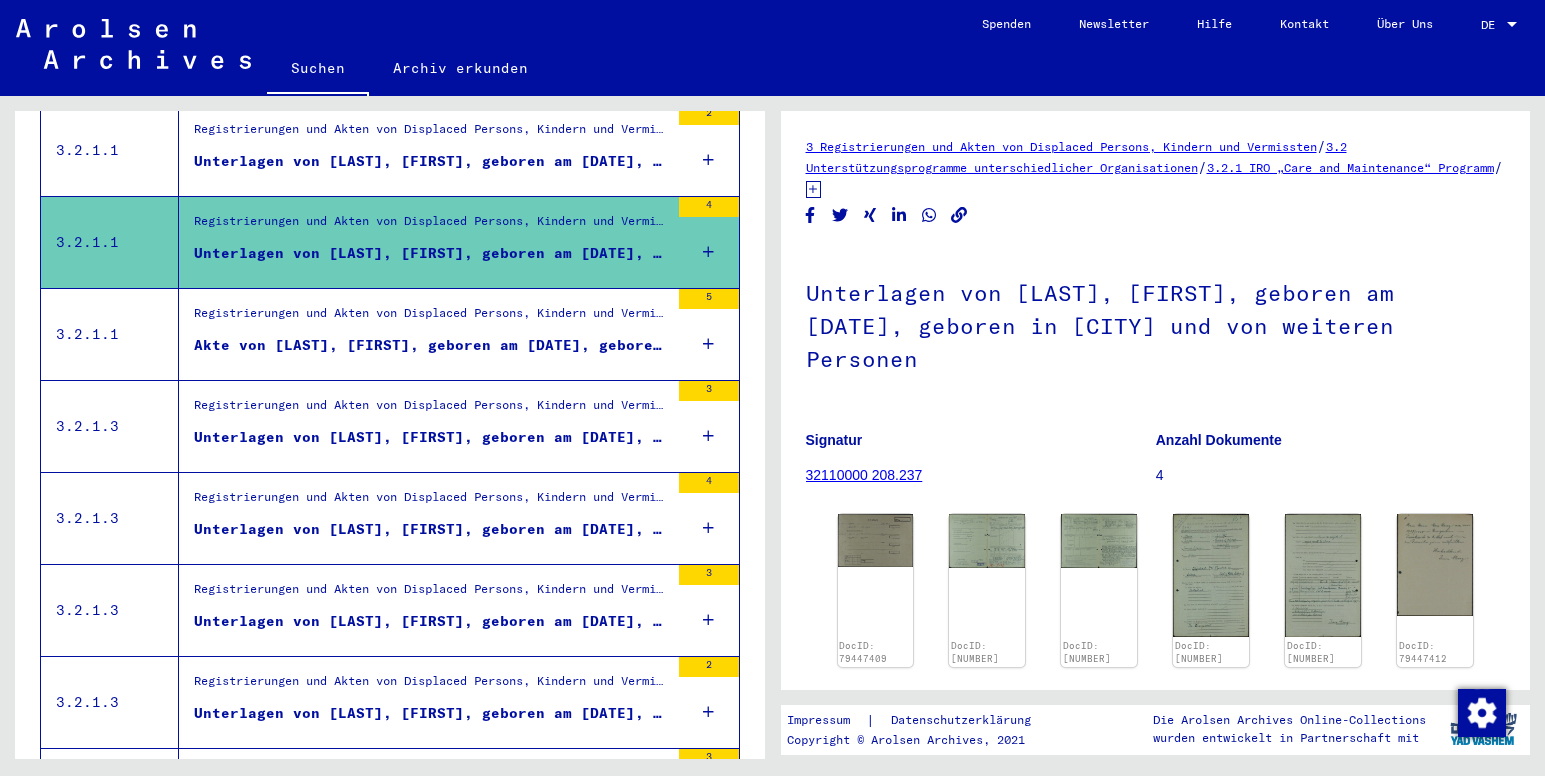 scroll, scrollTop: 1800, scrollLeft: 0, axis: vertical 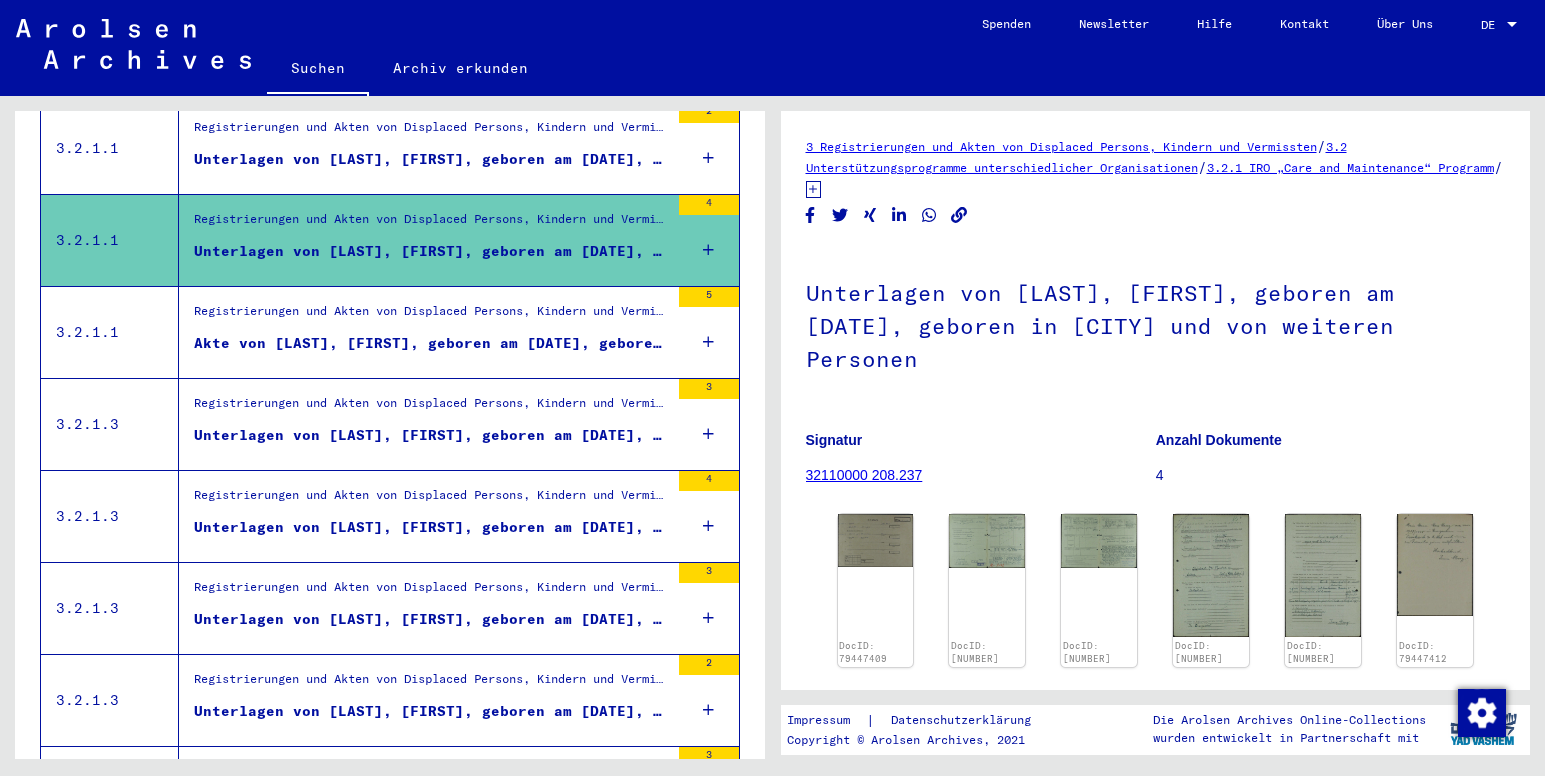 click on "Unterlagen von [LAST], [FIRST], geboren am [DATE], geboren in [CITY] und von weiteren Personen" at bounding box center (431, 619) 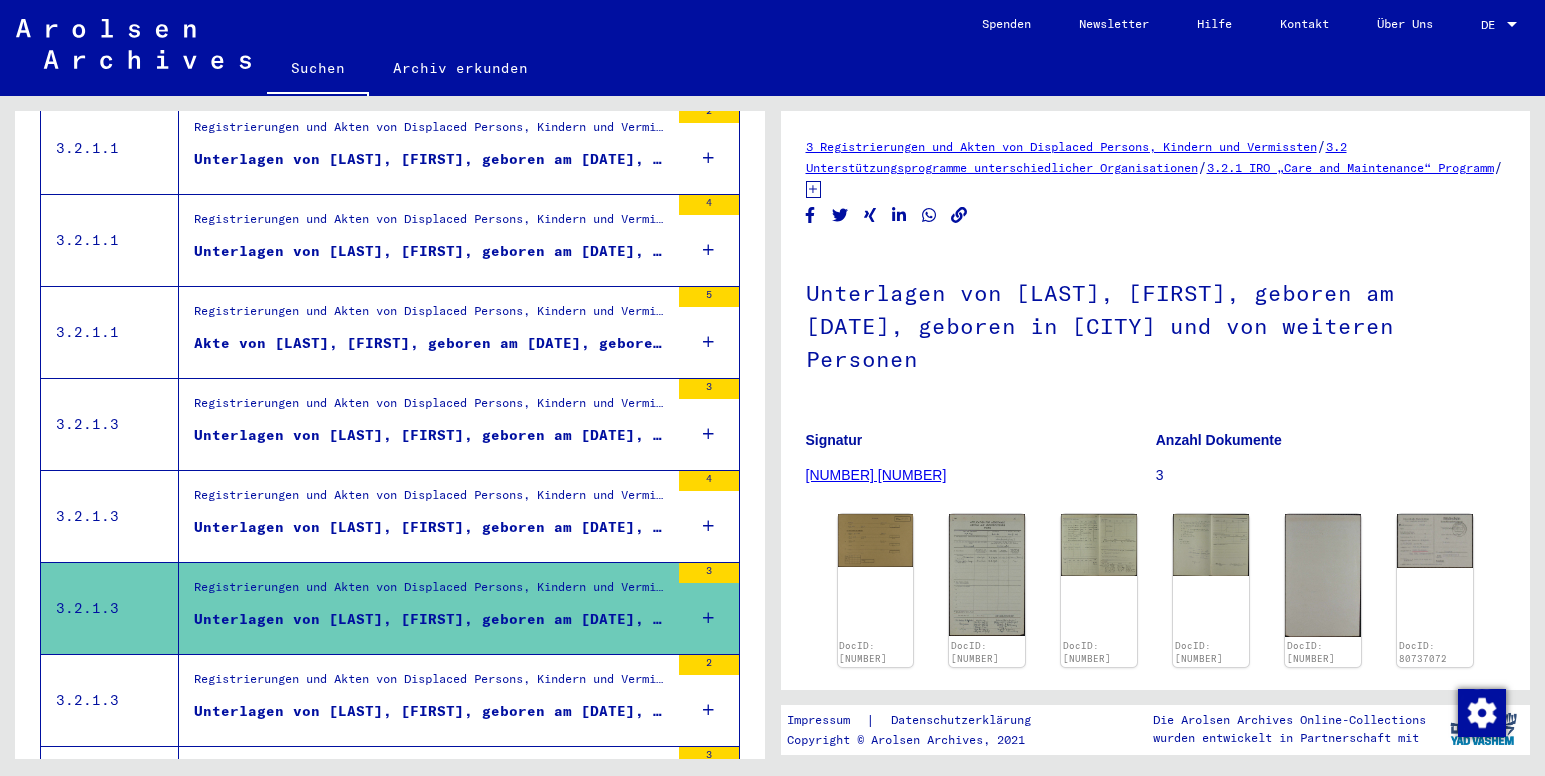 scroll, scrollTop: 0, scrollLeft: 0, axis: both 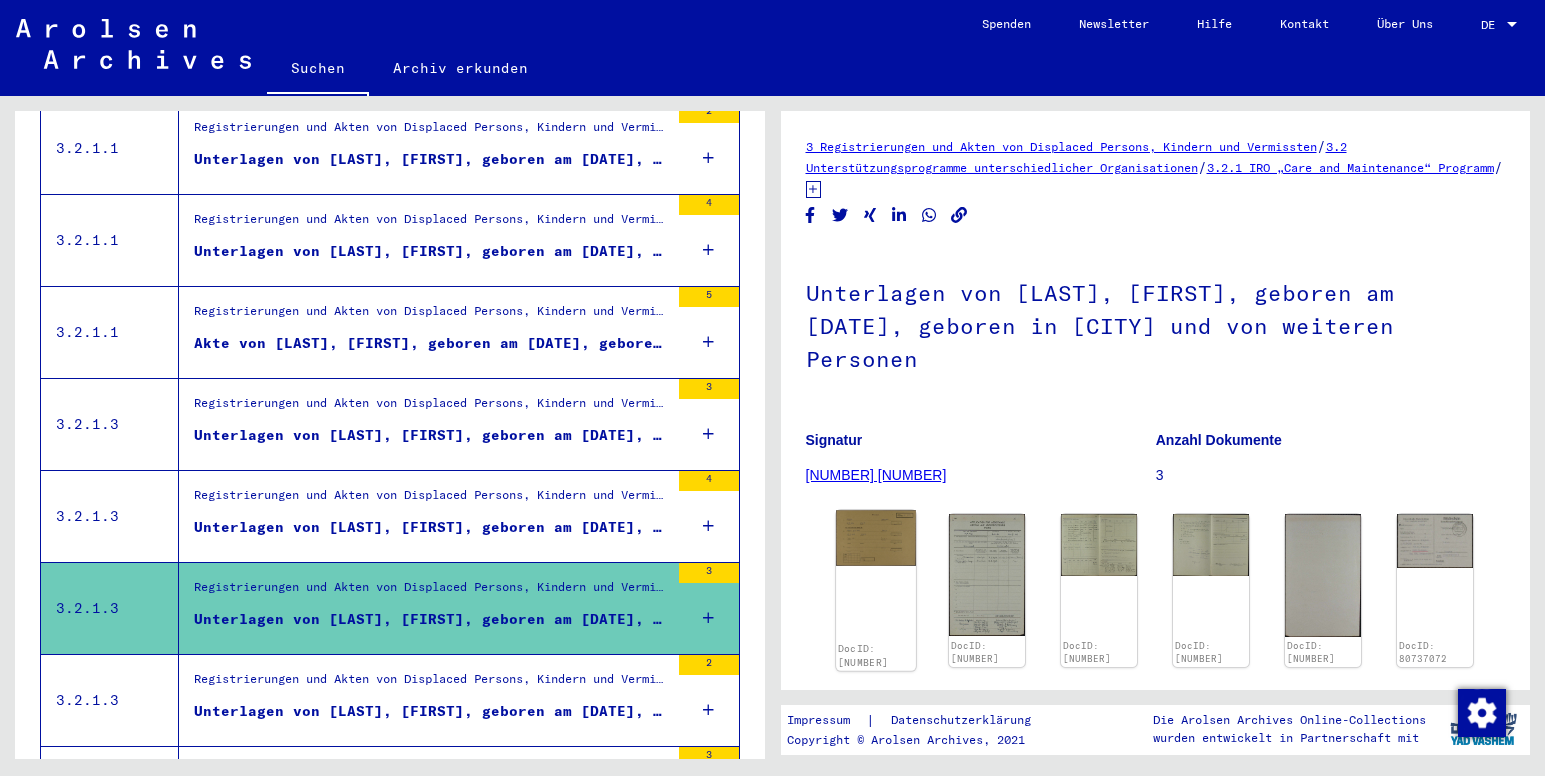 click 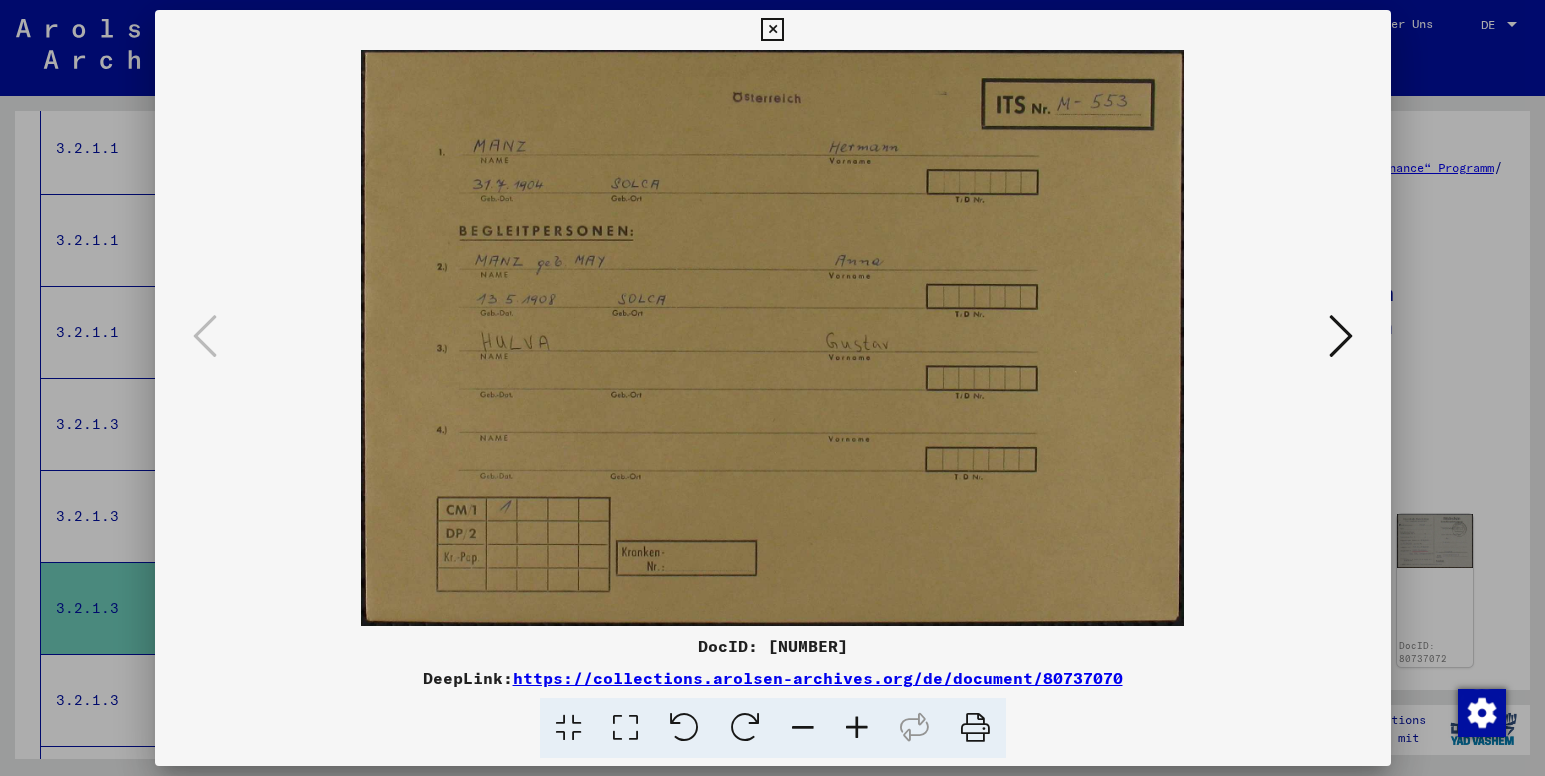 click at bounding box center [1341, 336] 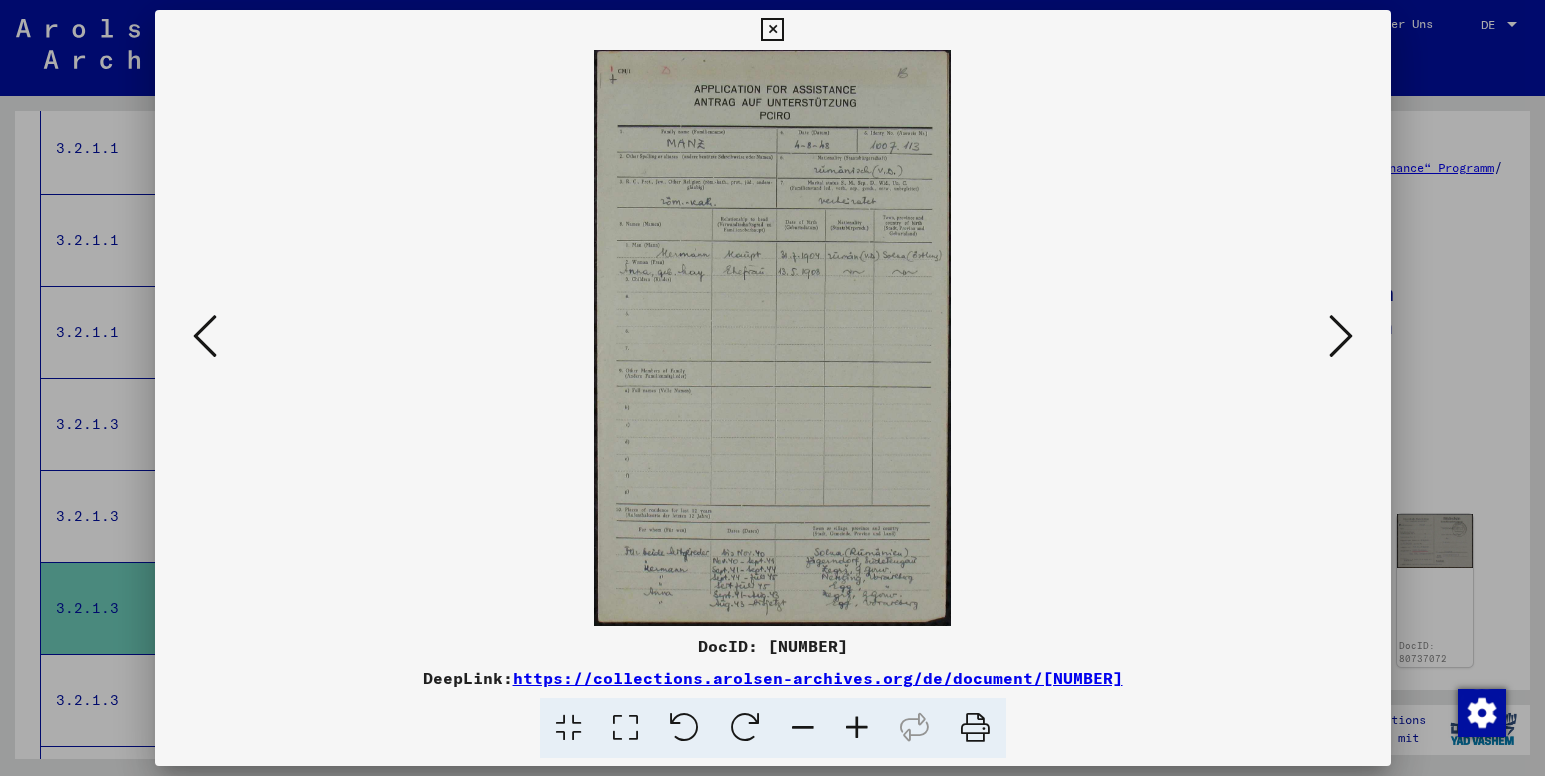 click at bounding box center [773, 338] 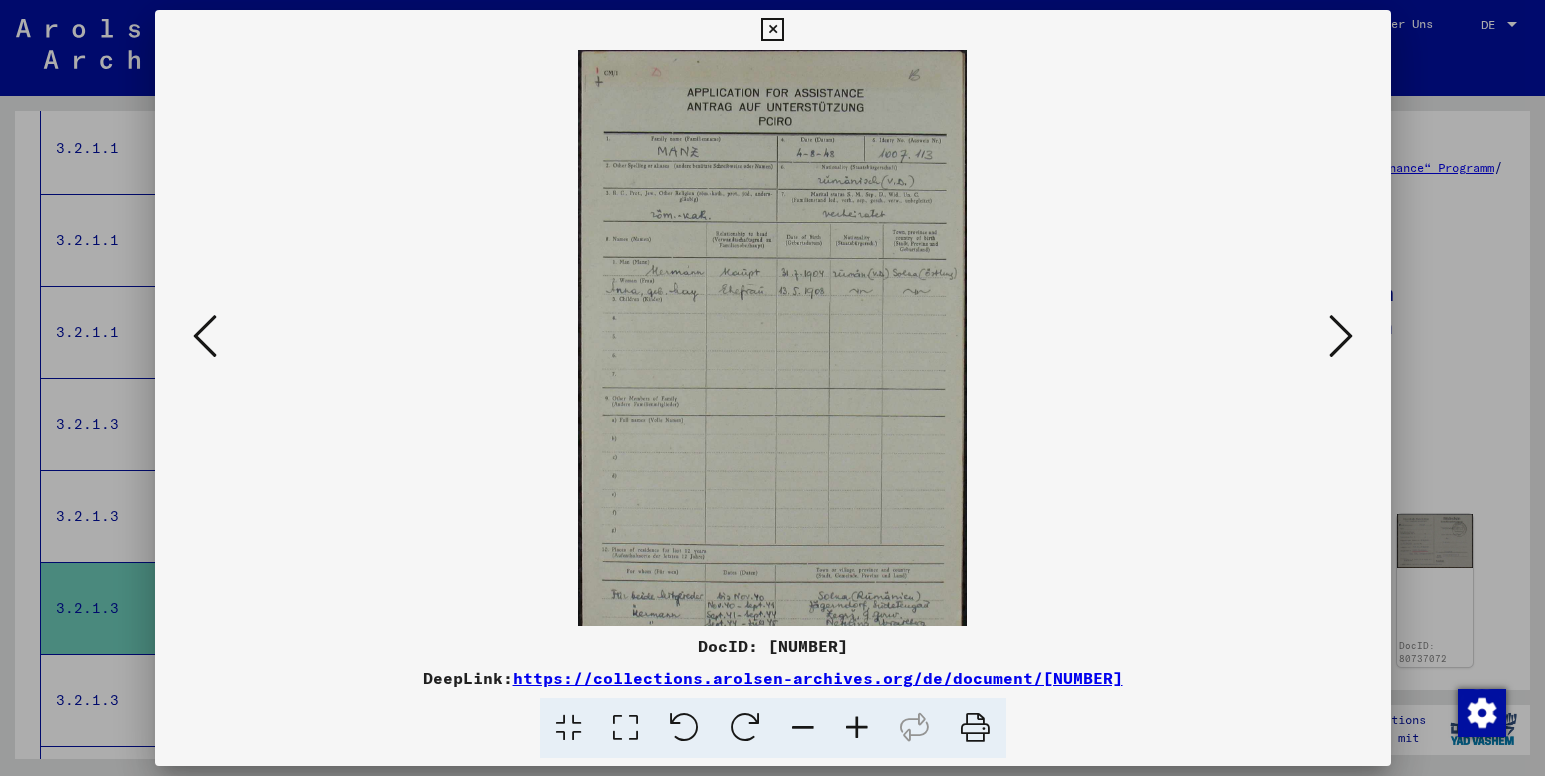 click at bounding box center [857, 728] 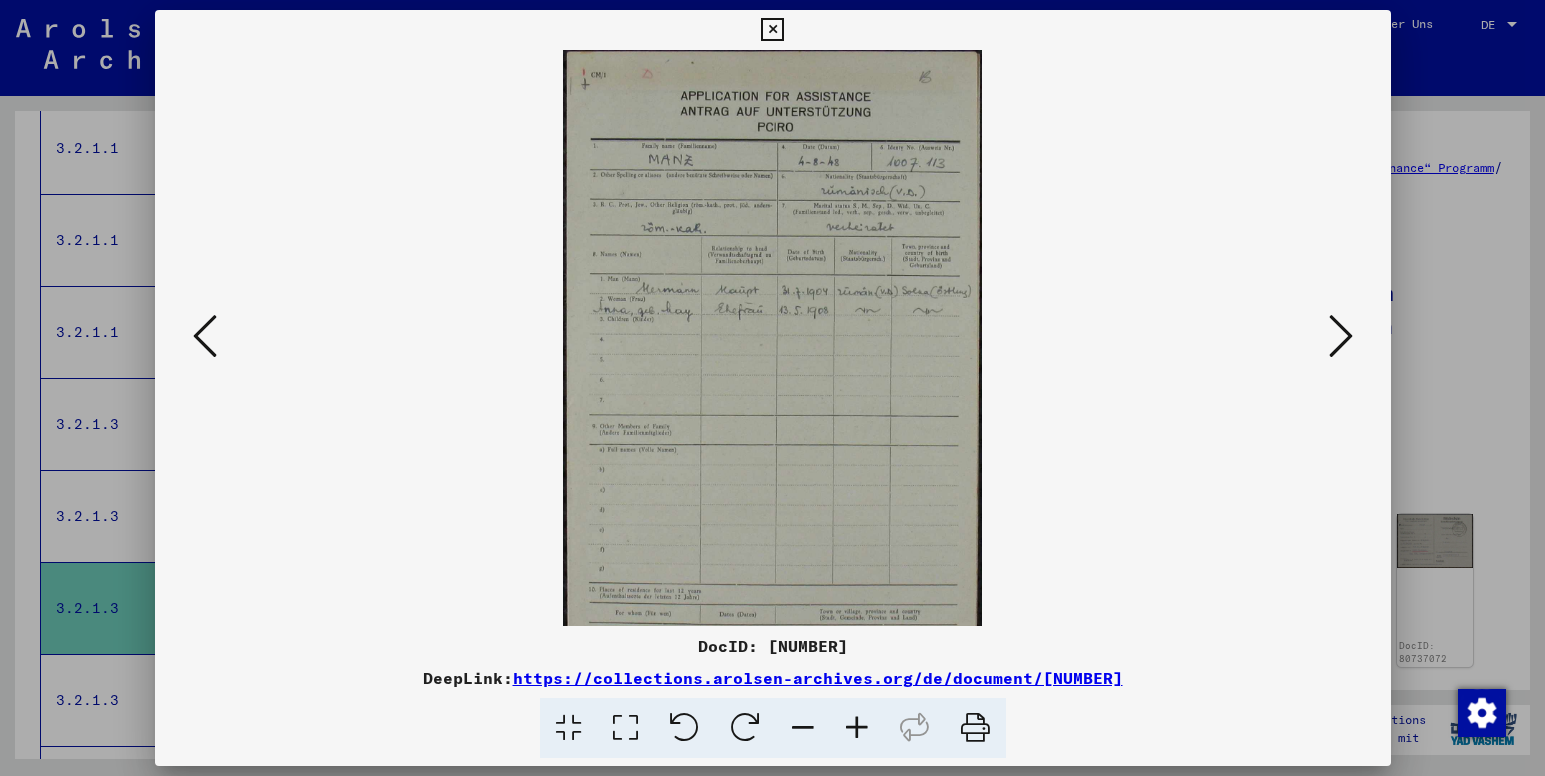 click at bounding box center (857, 728) 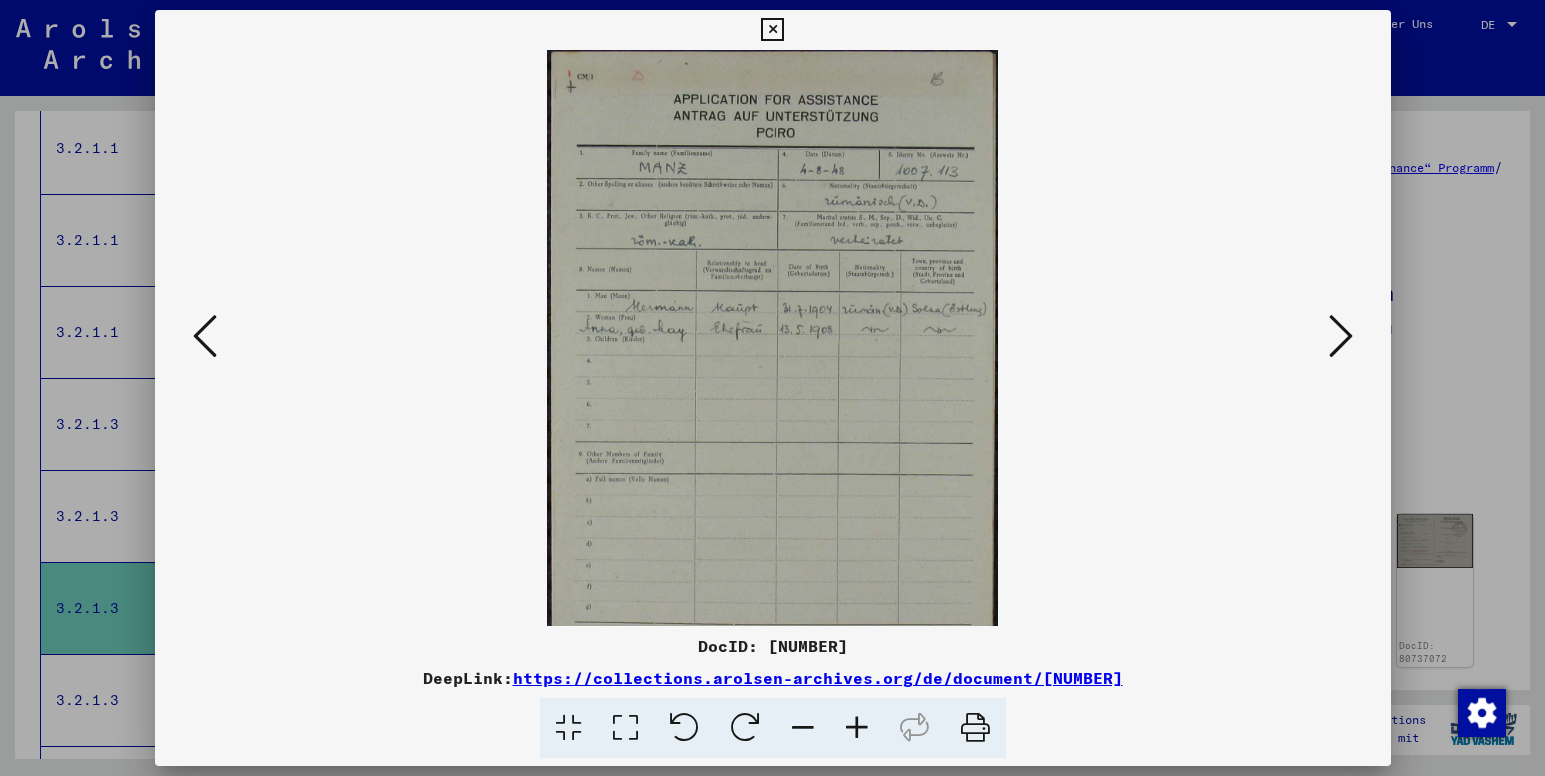 click at bounding box center [857, 728] 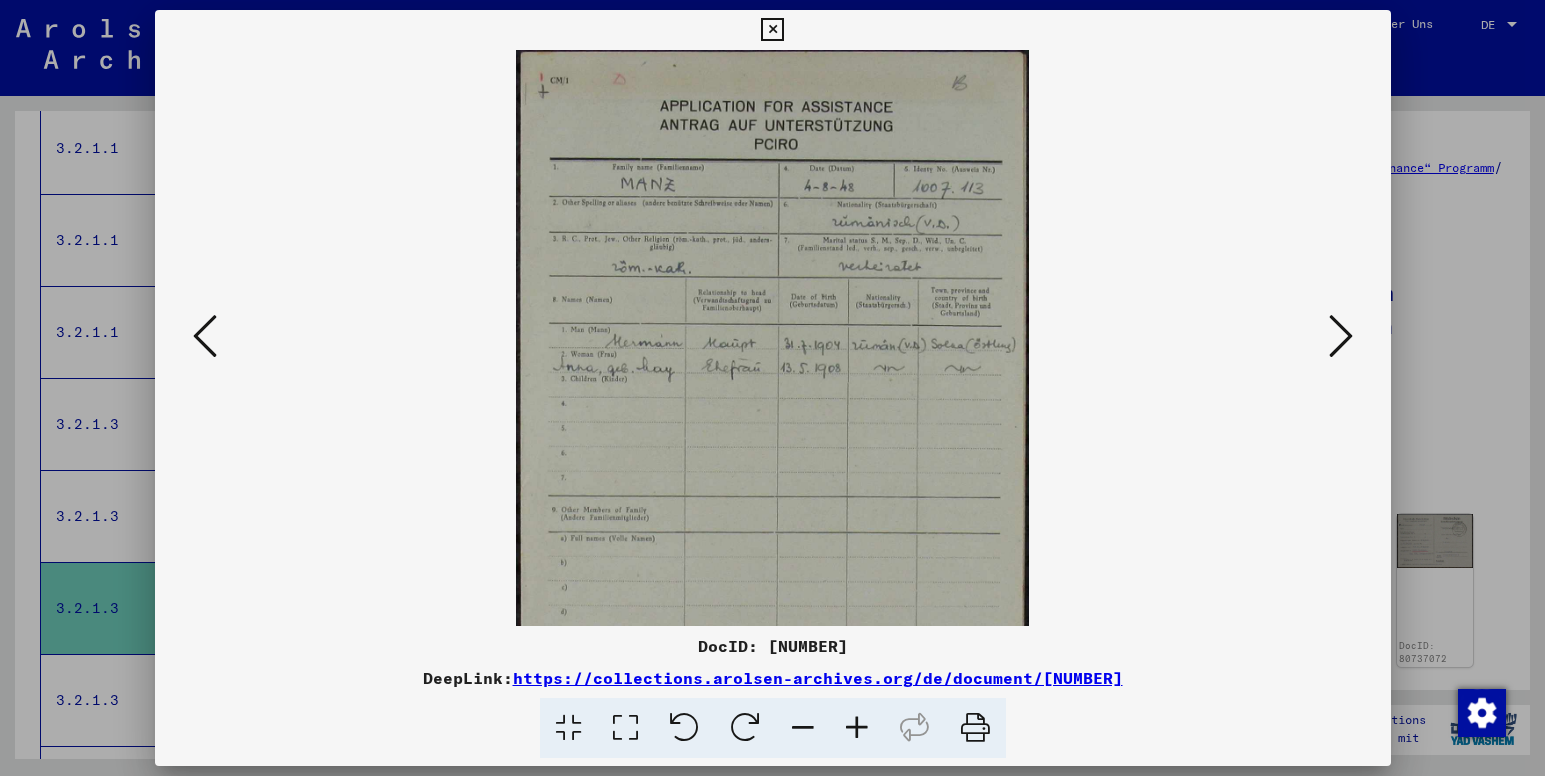 click at bounding box center [857, 728] 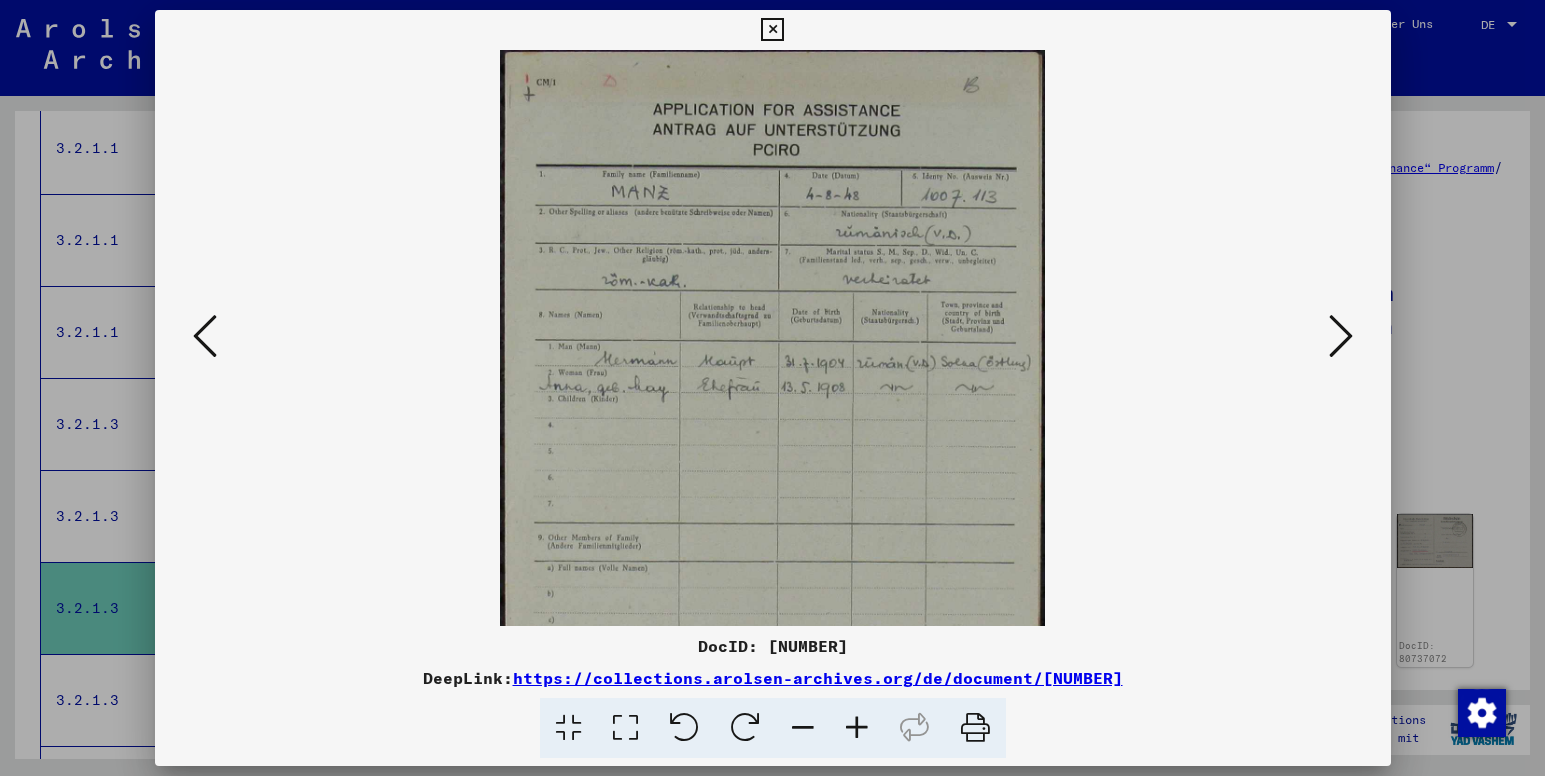 click at bounding box center (857, 728) 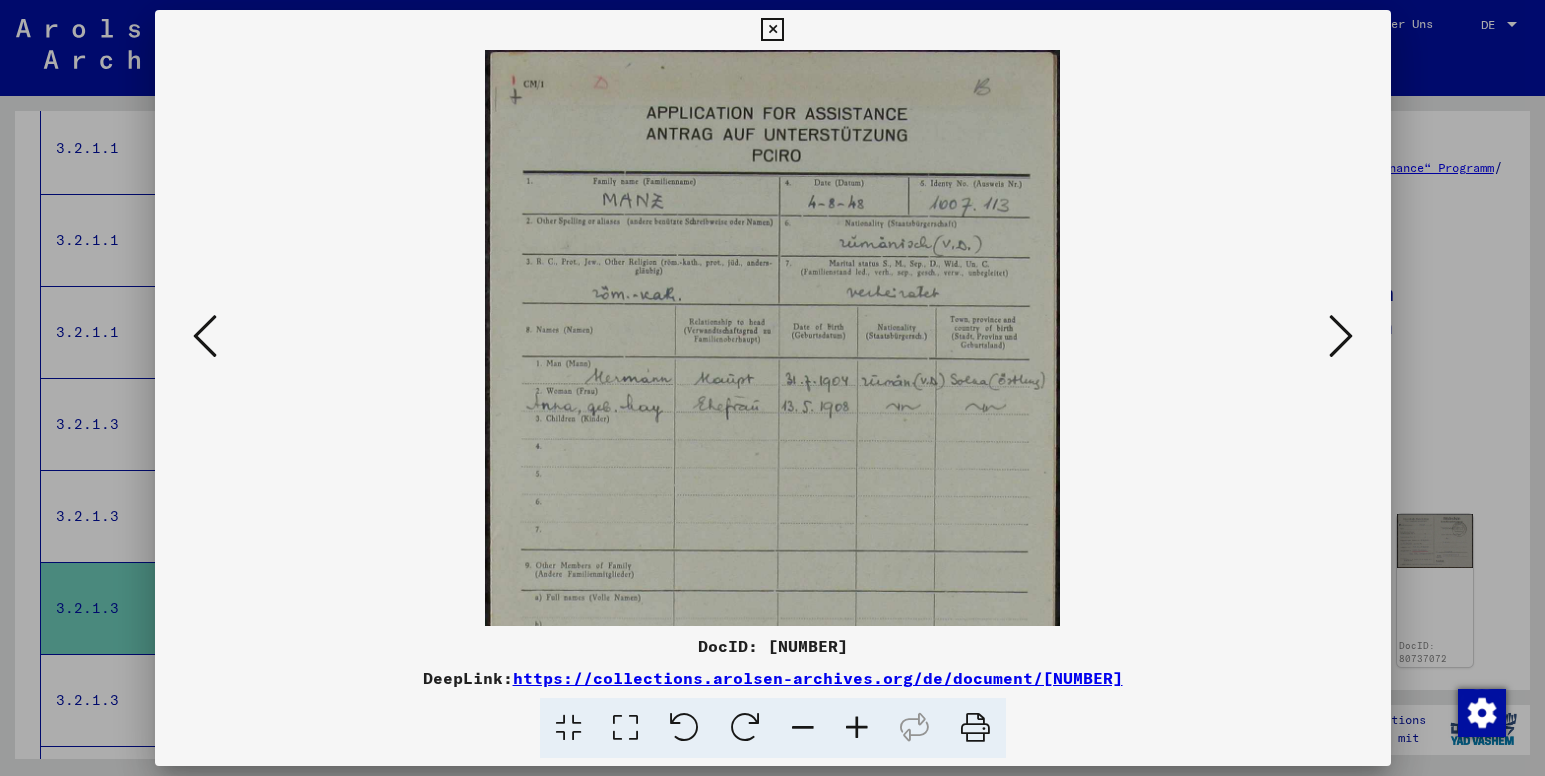 click at bounding box center (857, 728) 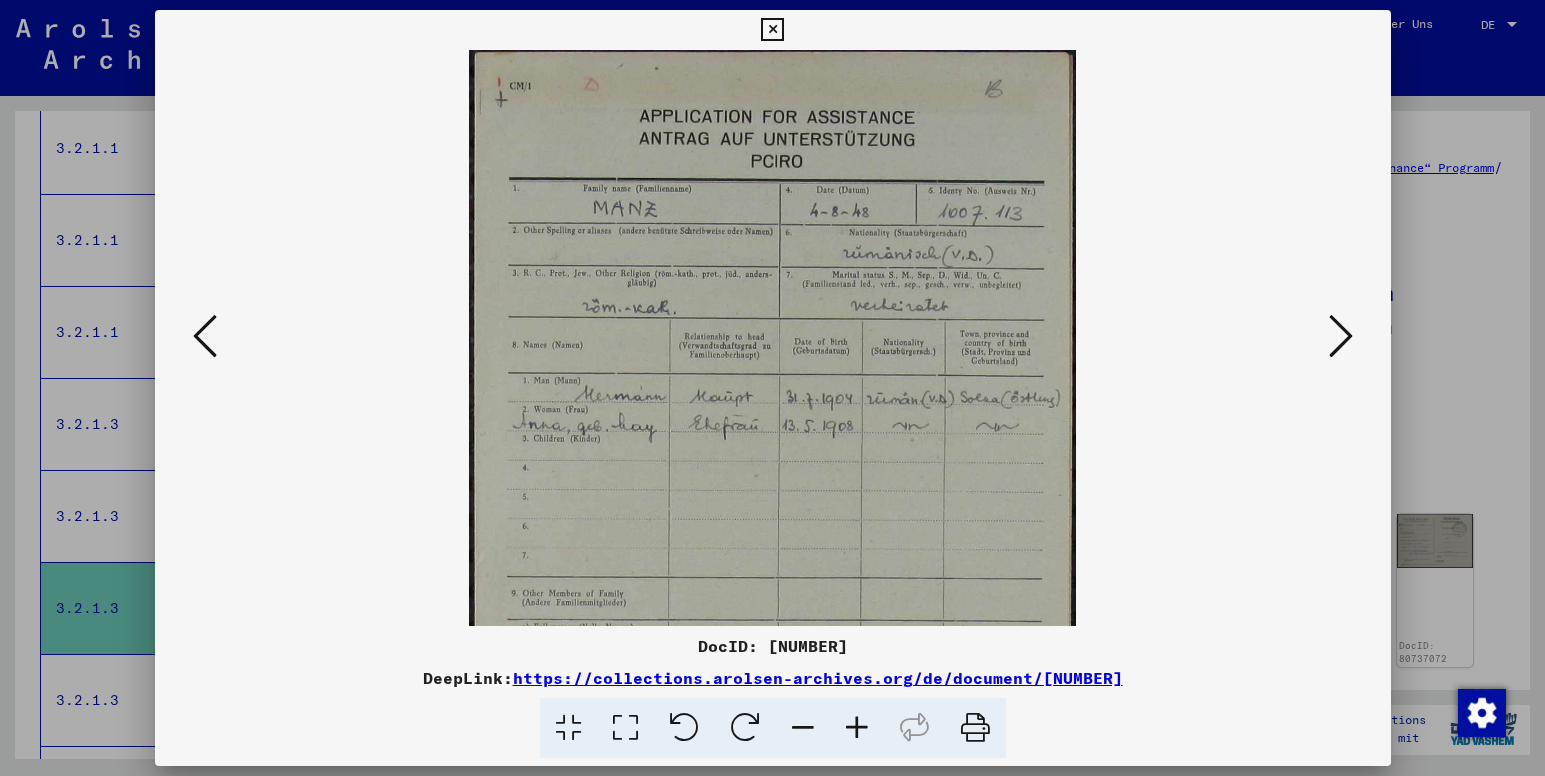 click at bounding box center [772, 30] 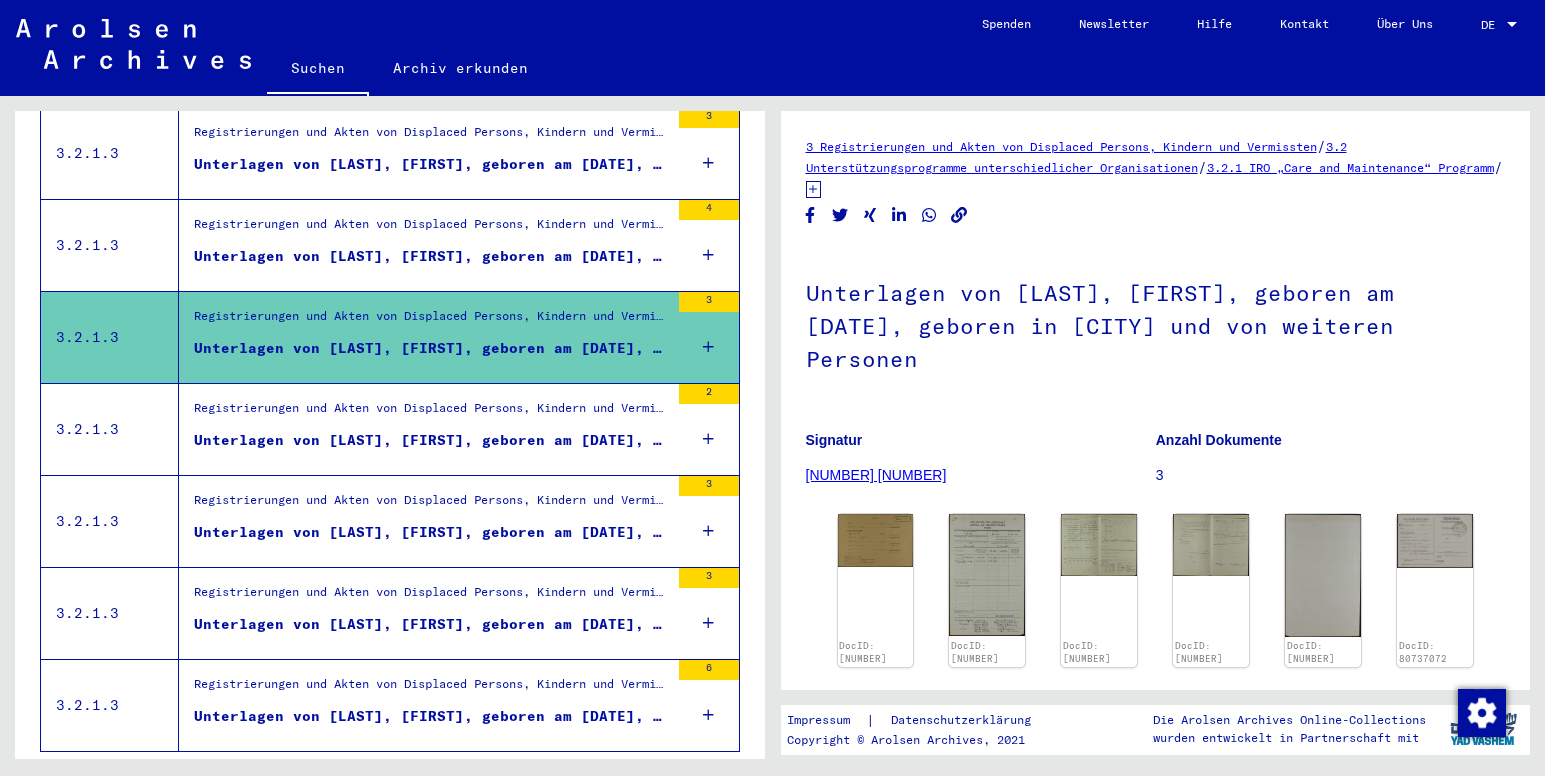 scroll, scrollTop: 2100, scrollLeft: 0, axis: vertical 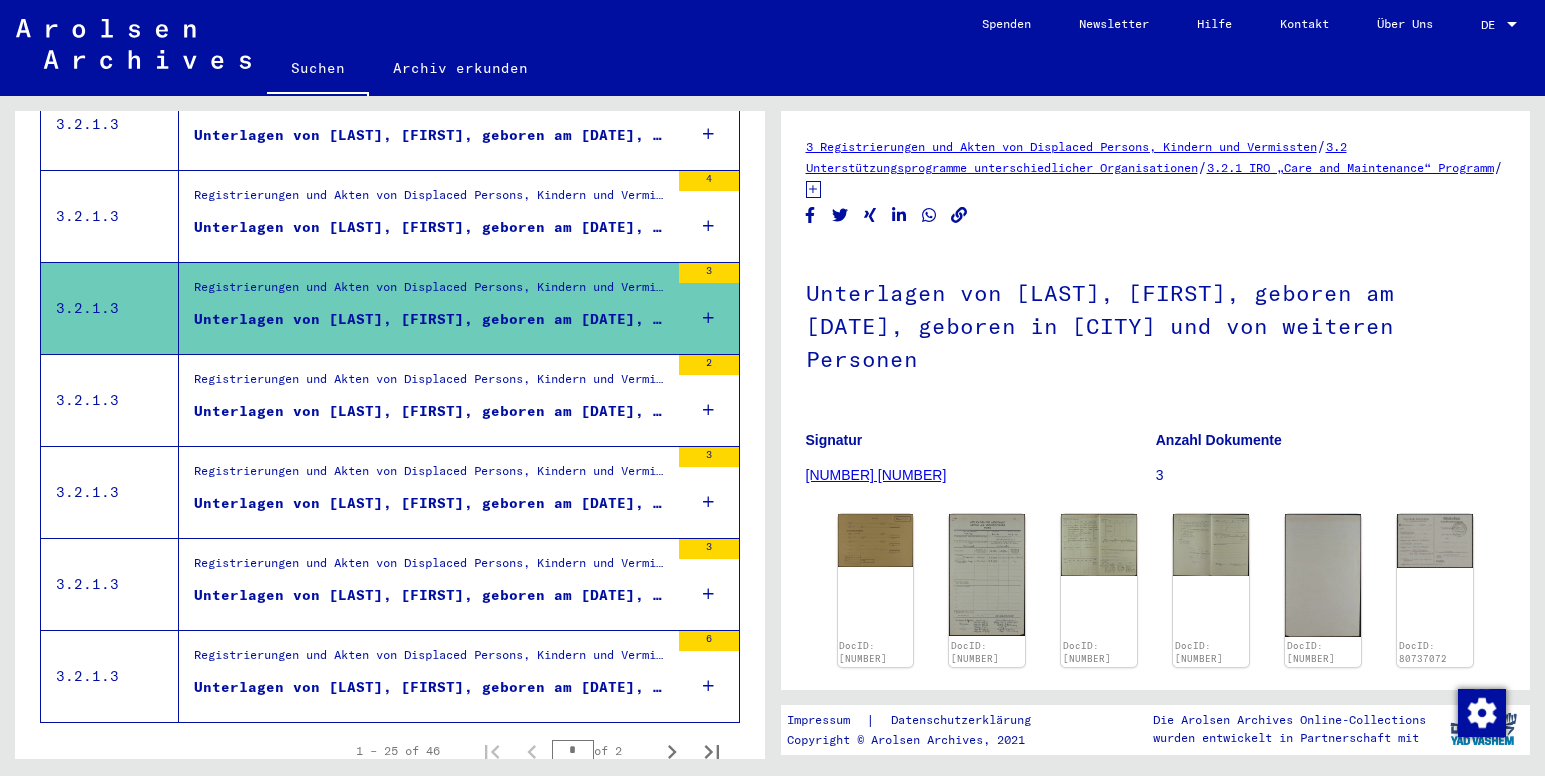 click on "Unterlagen von [LAST], [FIRST], geboren am [DATE], geboren in [CITY] und von weiteren Personen" at bounding box center [431, 503] 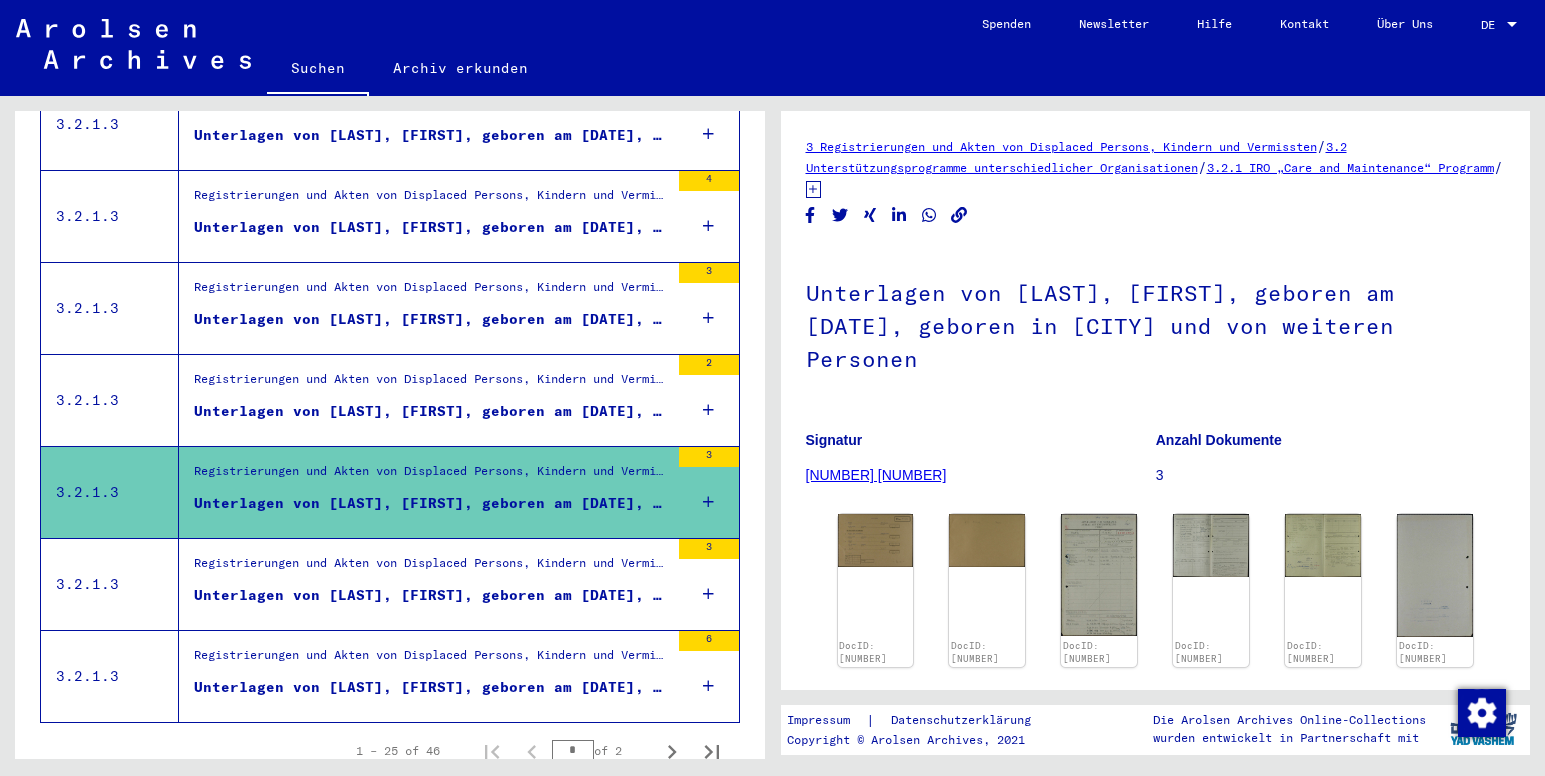 scroll, scrollTop: 0, scrollLeft: 0, axis: both 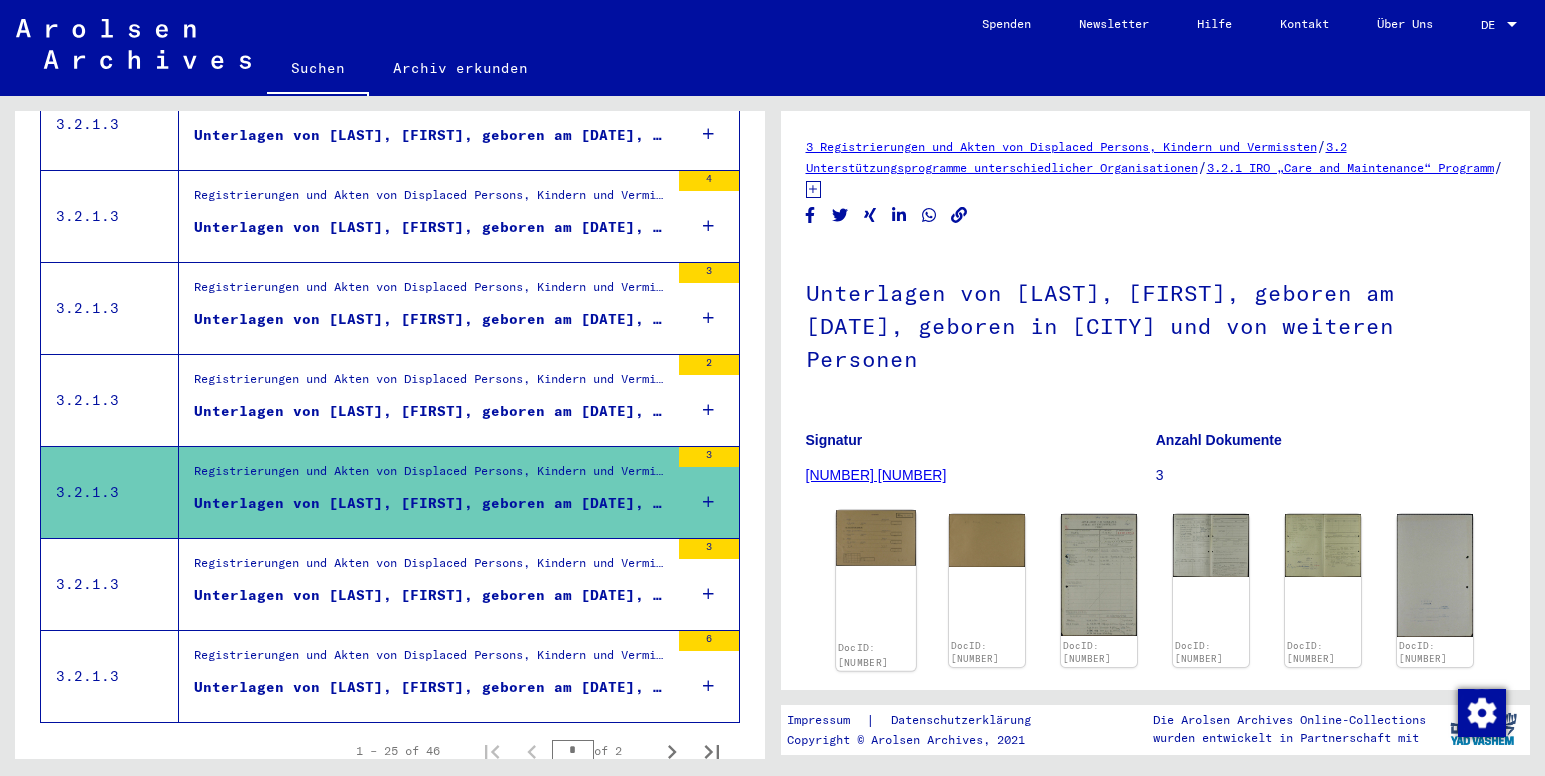 click 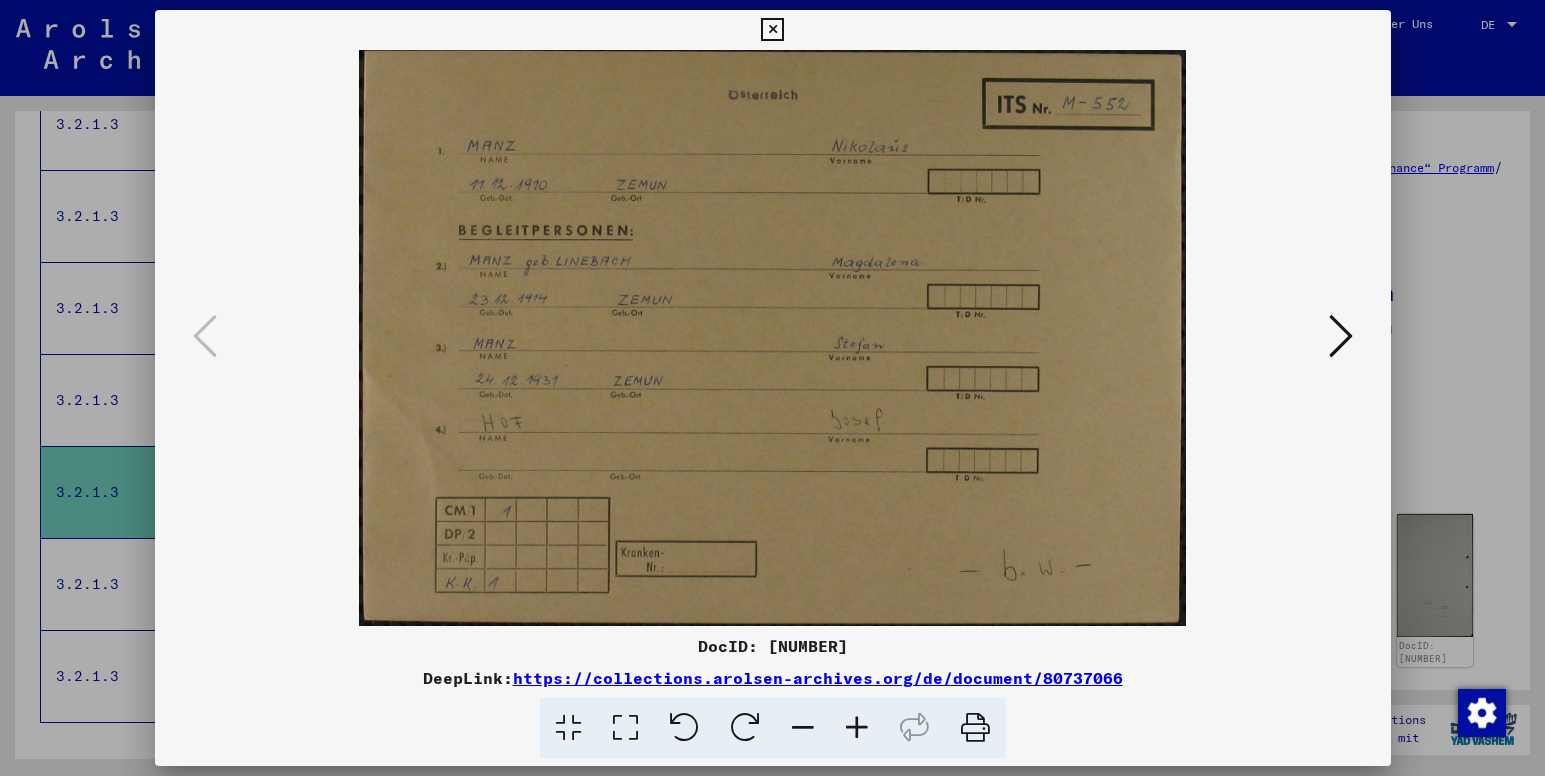 click at bounding box center (1341, 336) 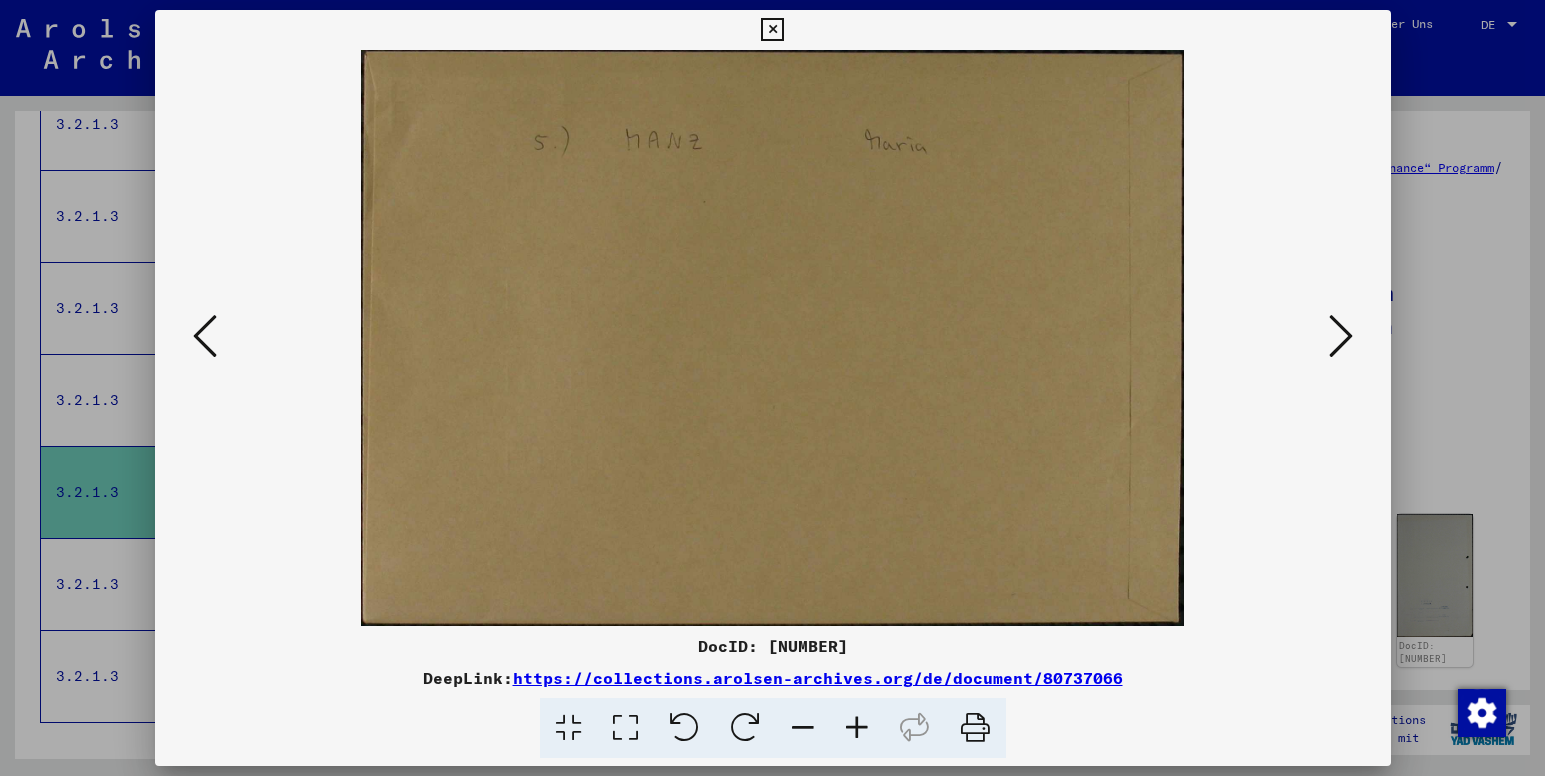 click at bounding box center [1341, 336] 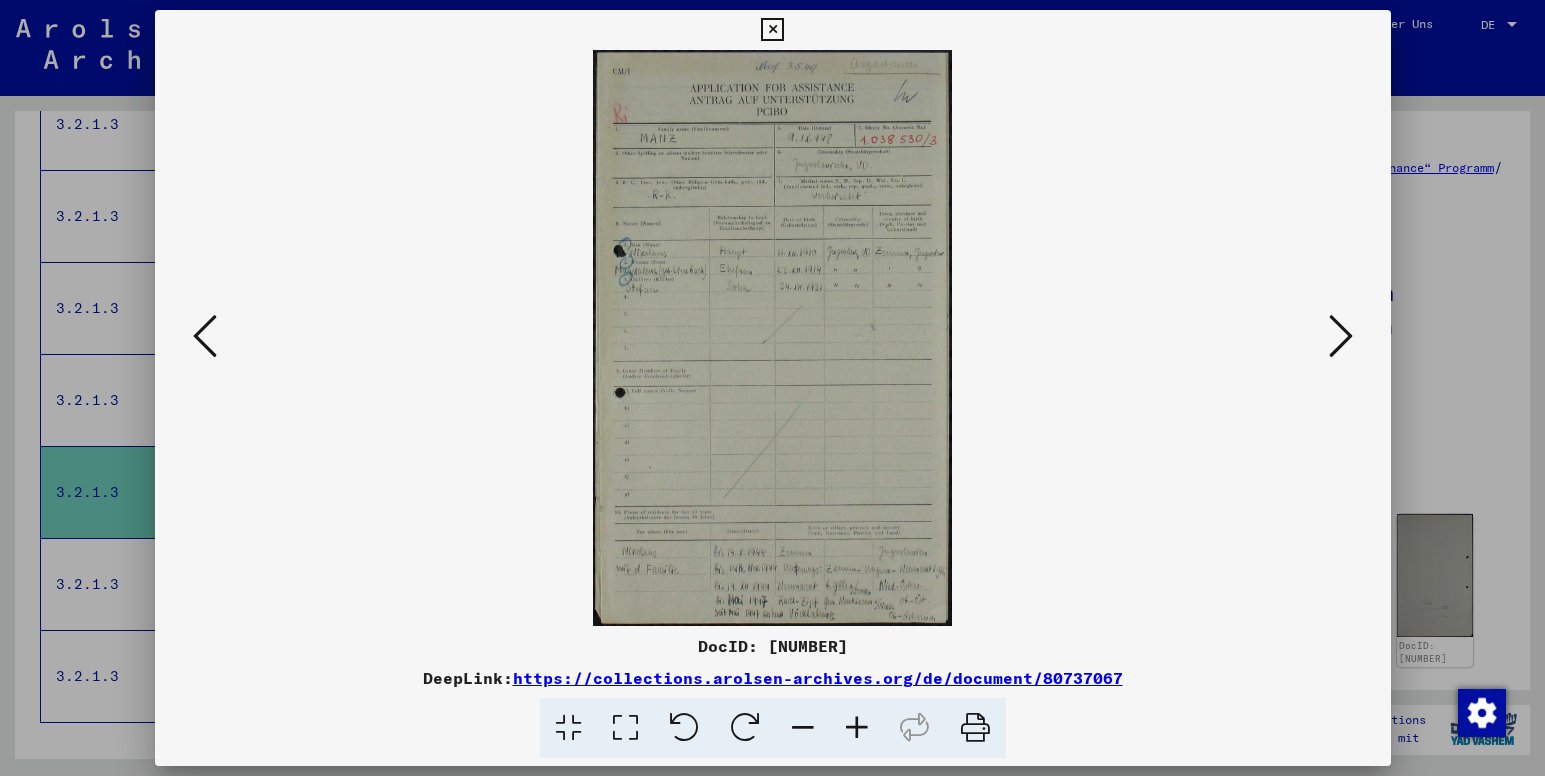 click at bounding box center [857, 728] 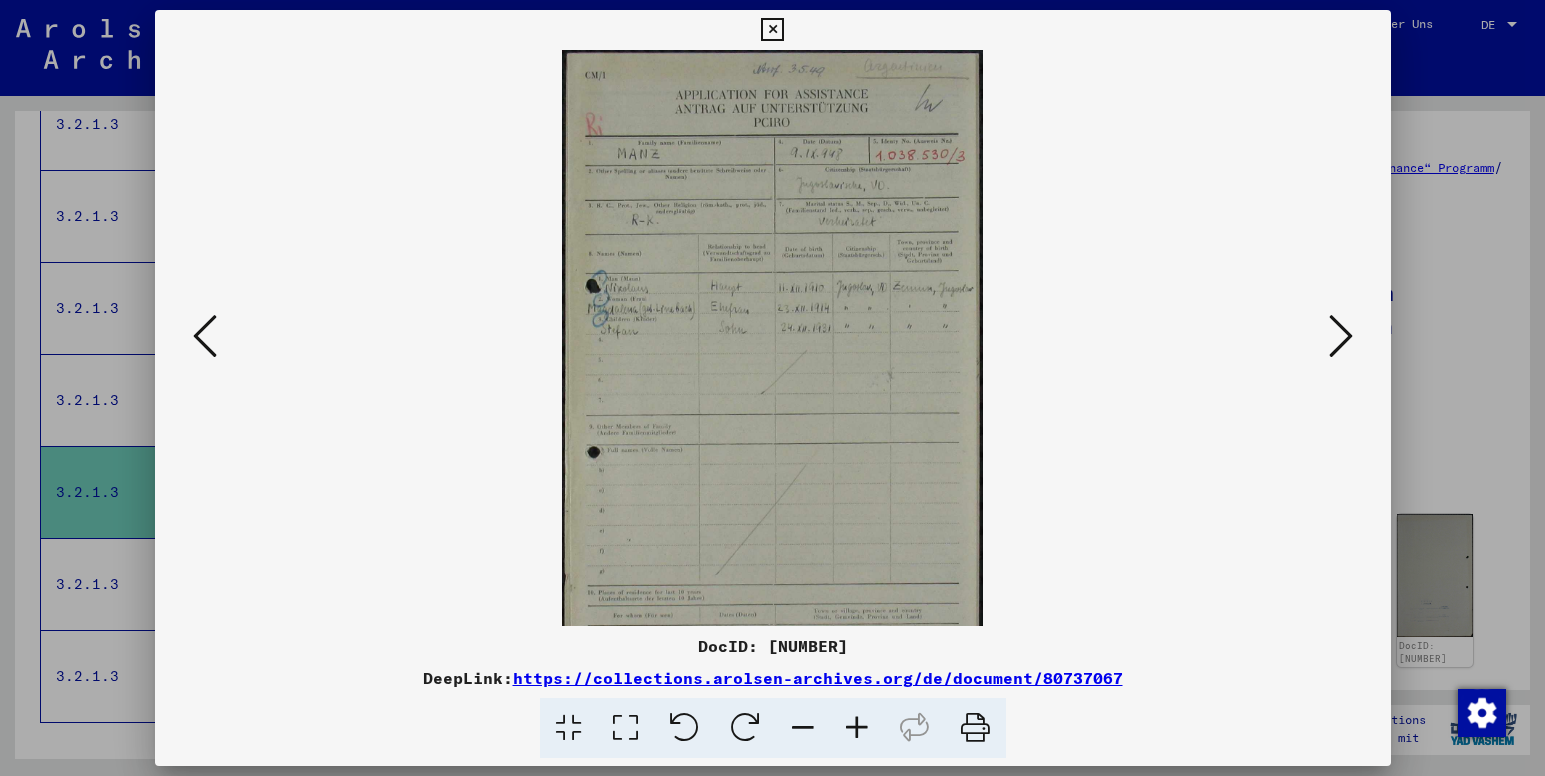click at bounding box center [857, 728] 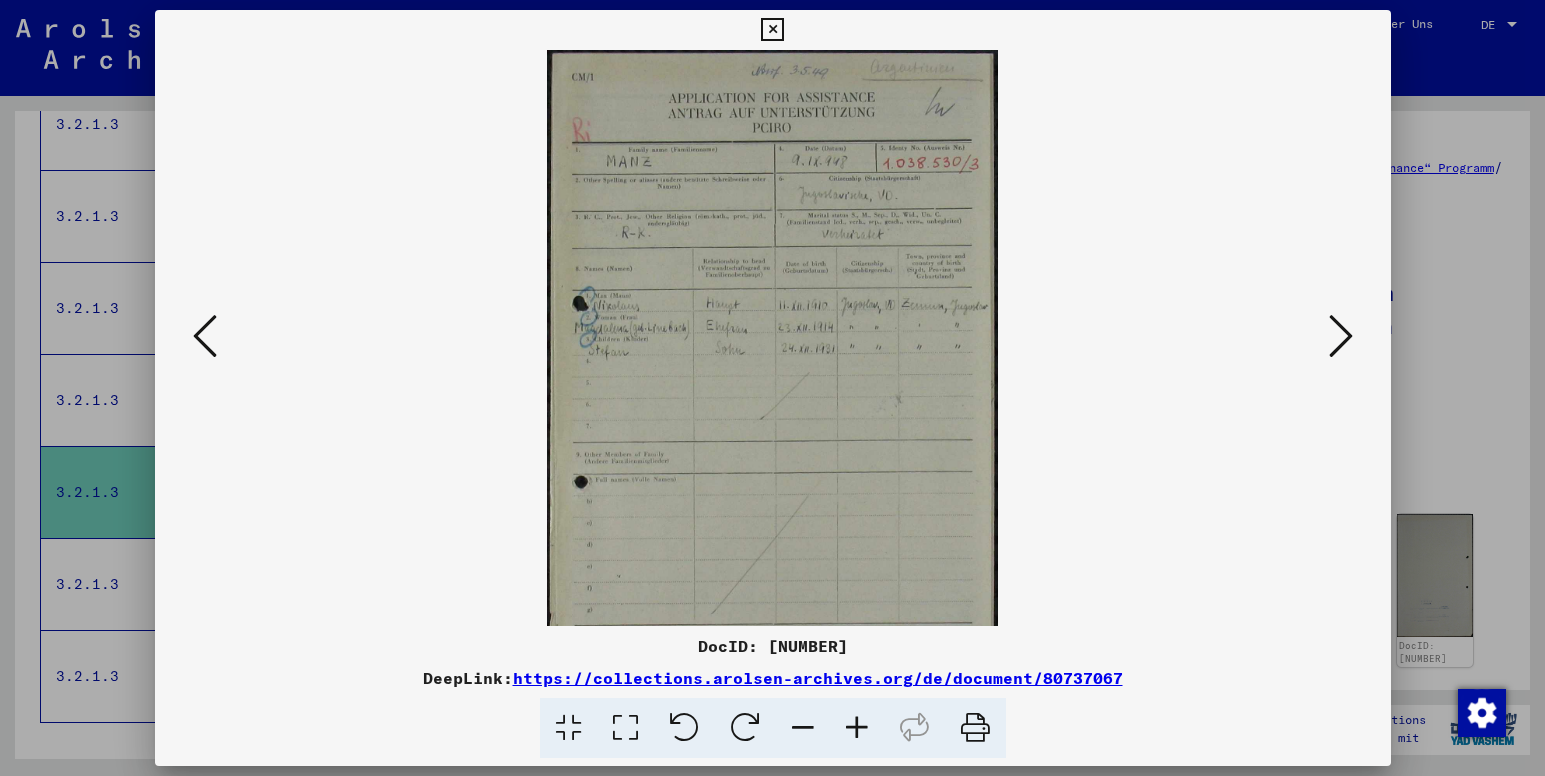 click at bounding box center [857, 728] 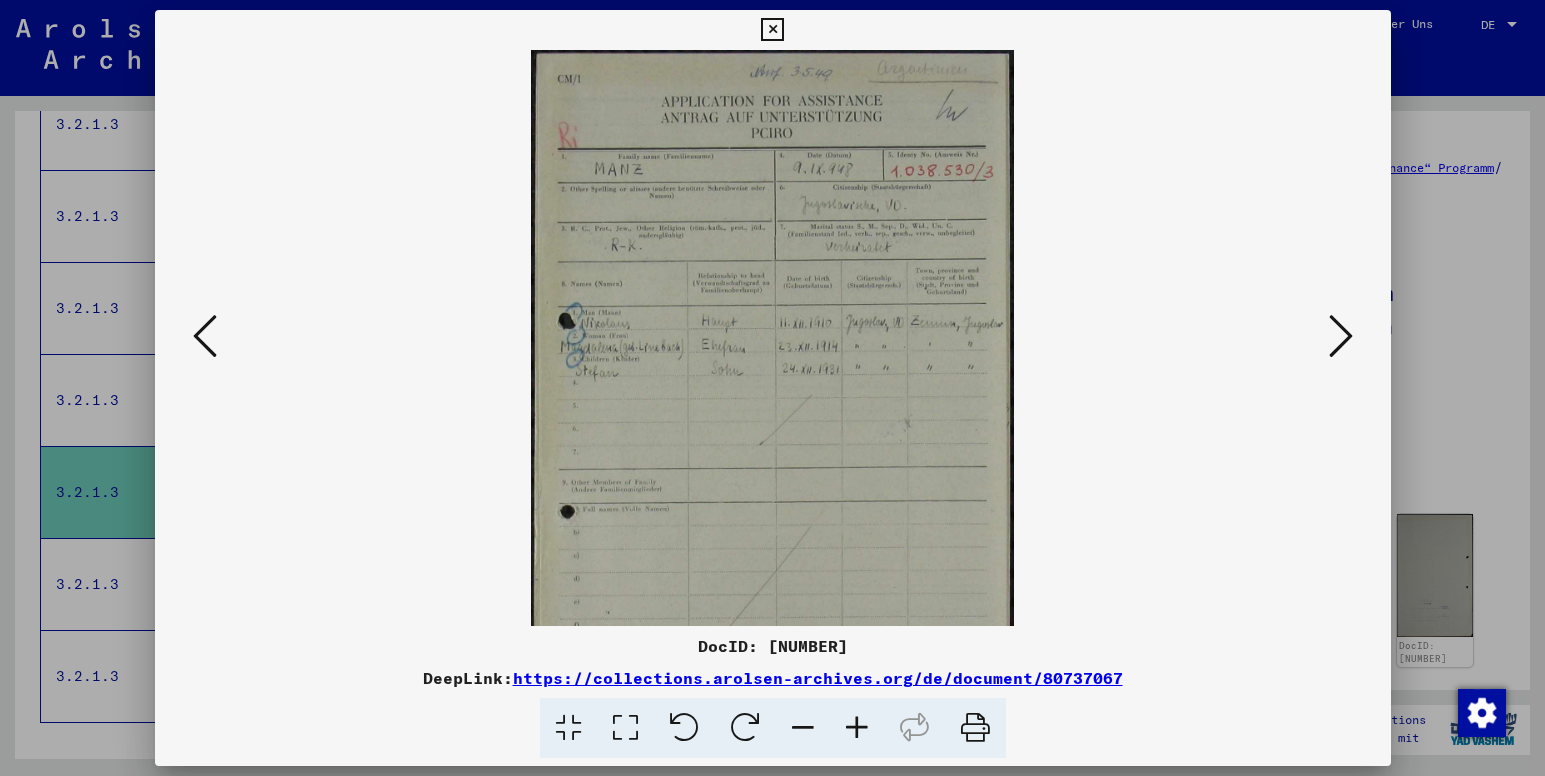 click at bounding box center (857, 728) 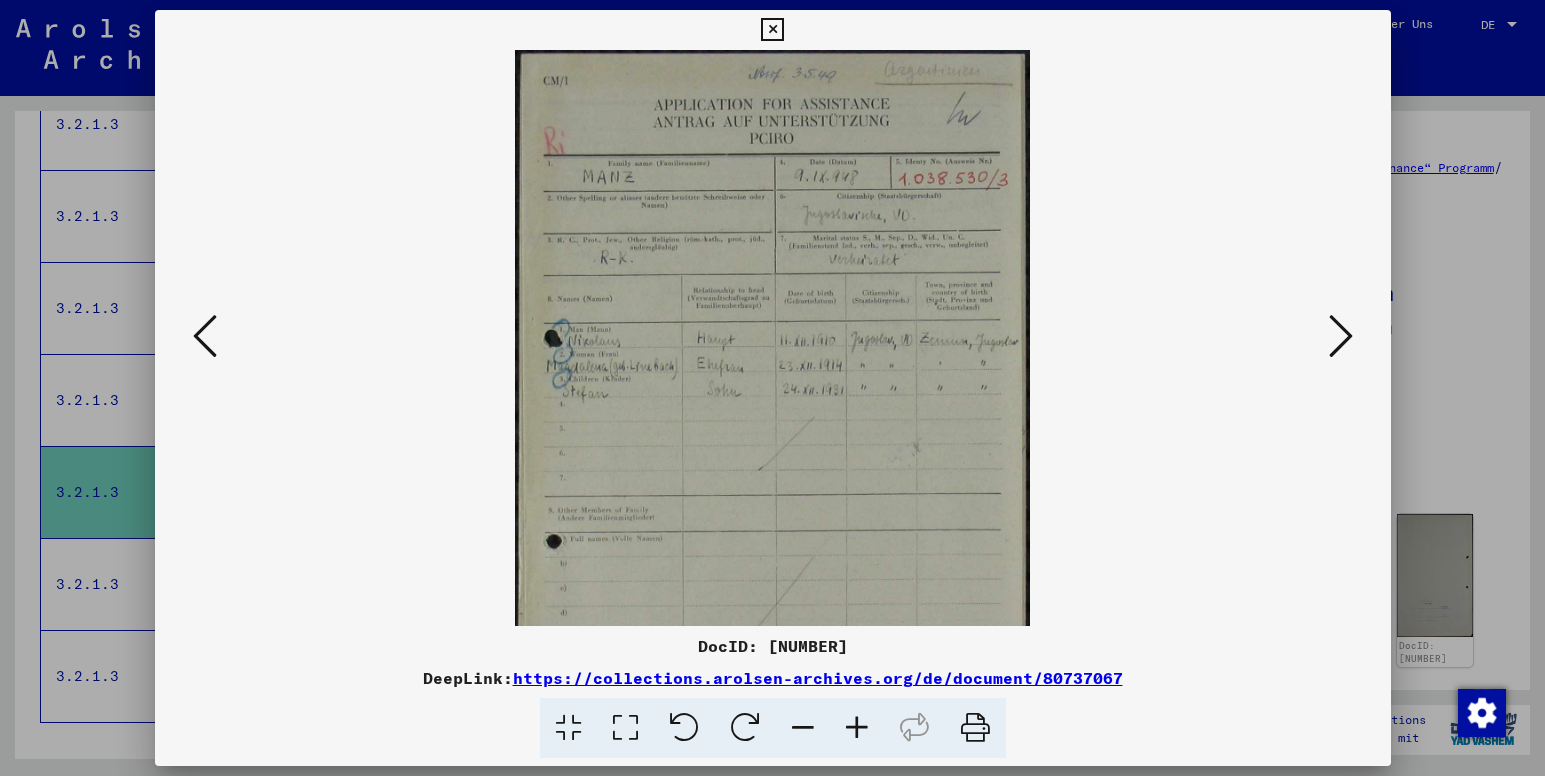 click at bounding box center [857, 728] 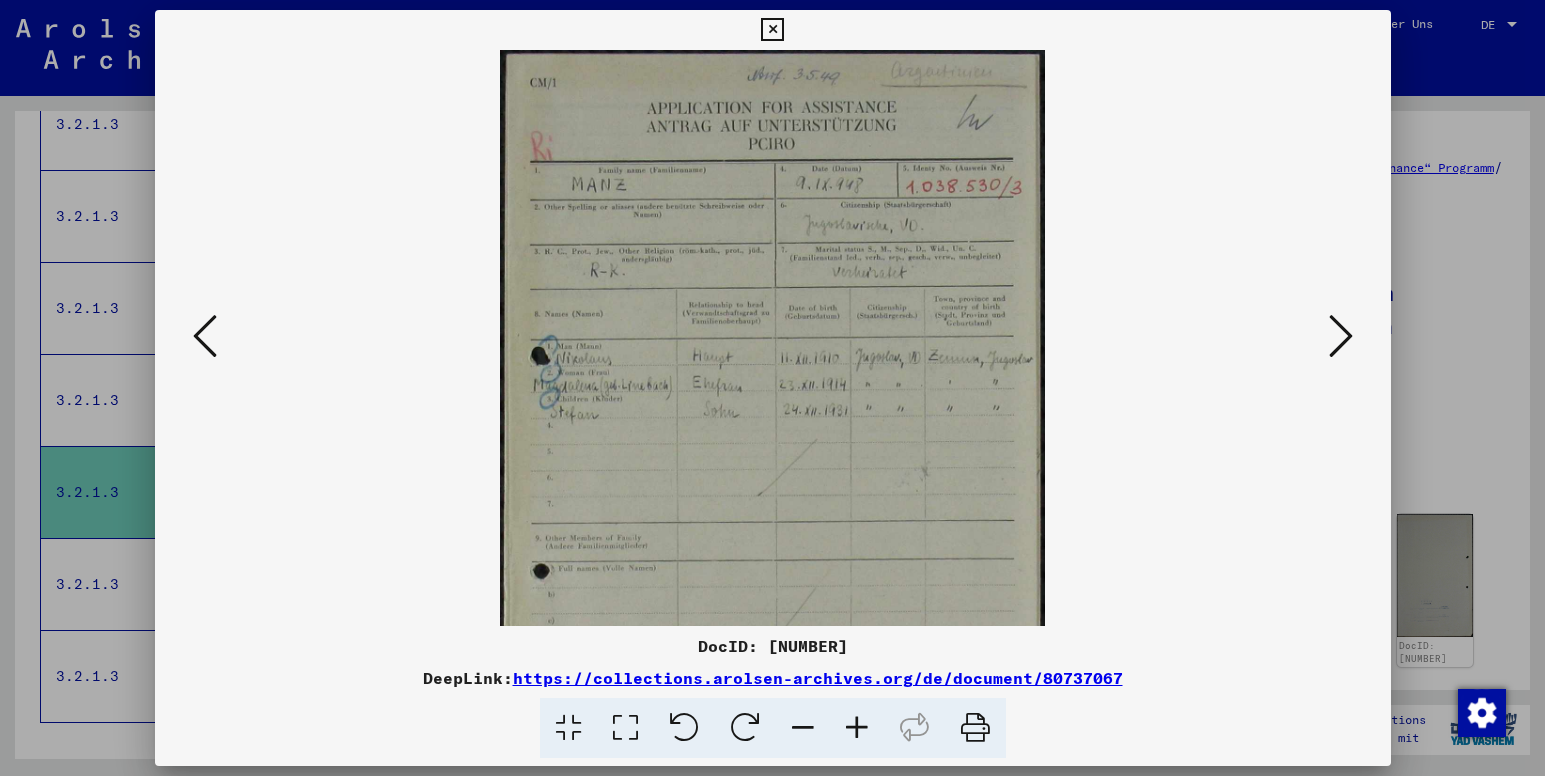 click at bounding box center [857, 728] 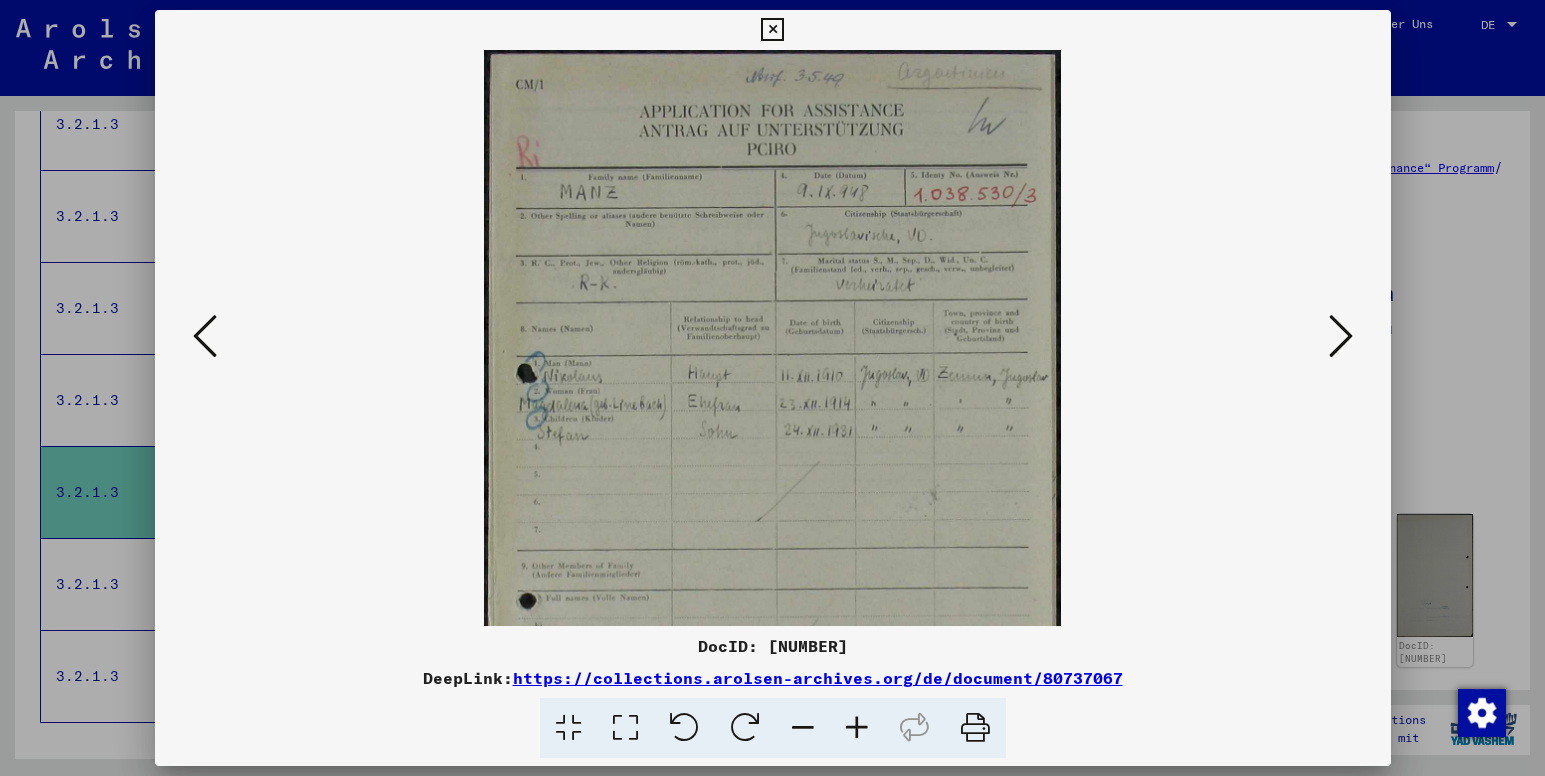 click at bounding box center (857, 728) 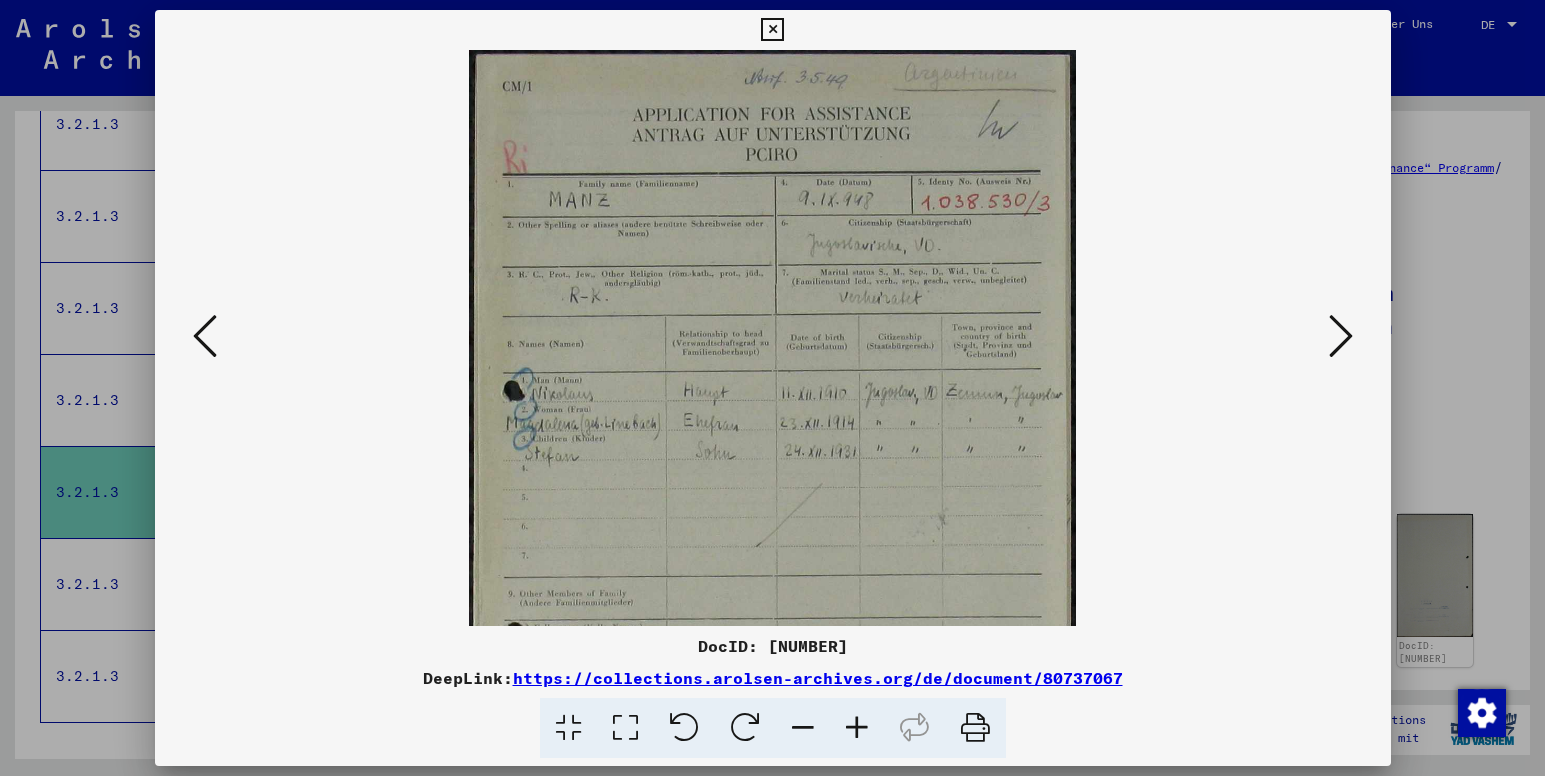 click at bounding box center [857, 728] 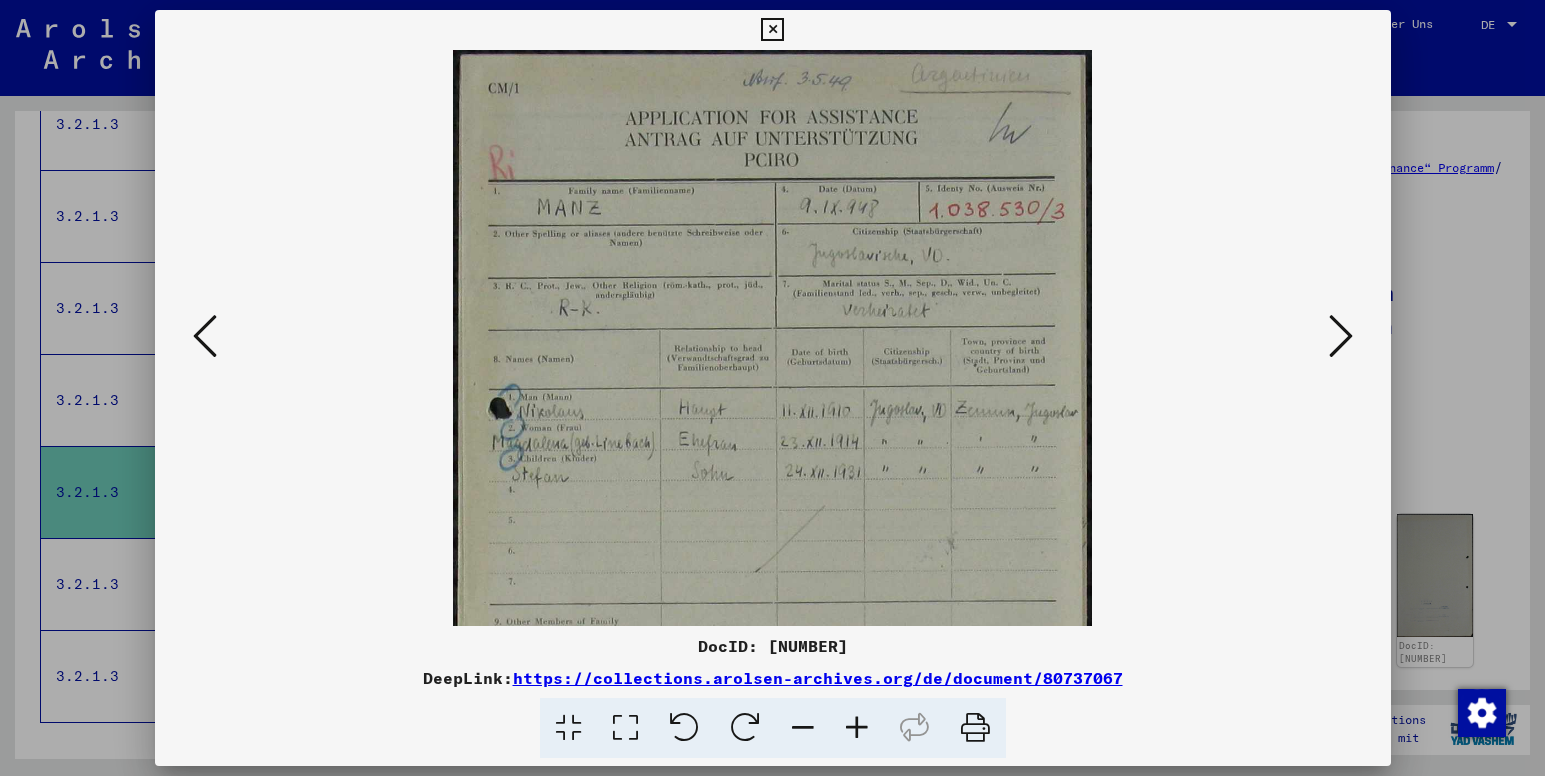 click at bounding box center (857, 728) 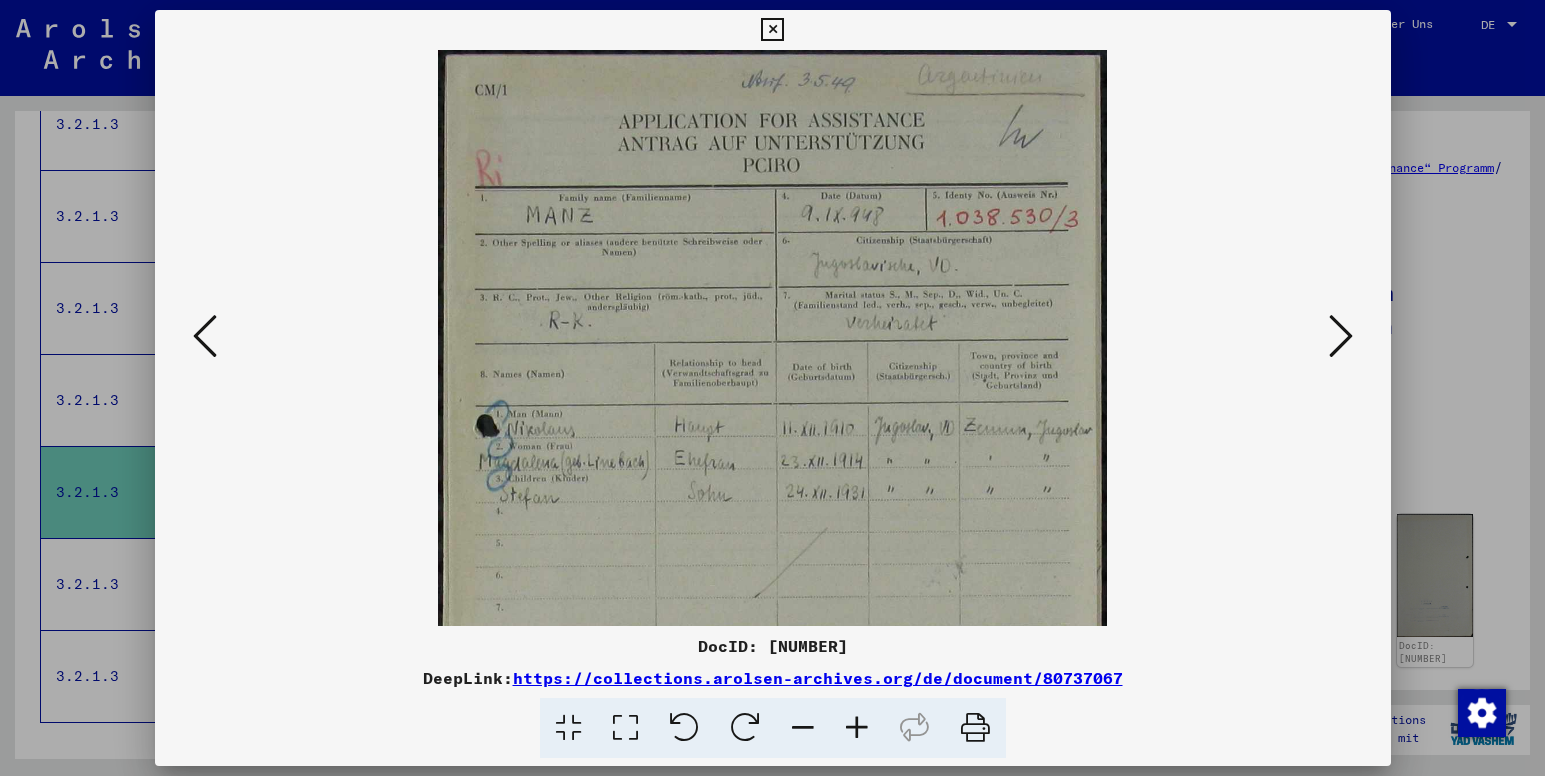 click at bounding box center [857, 728] 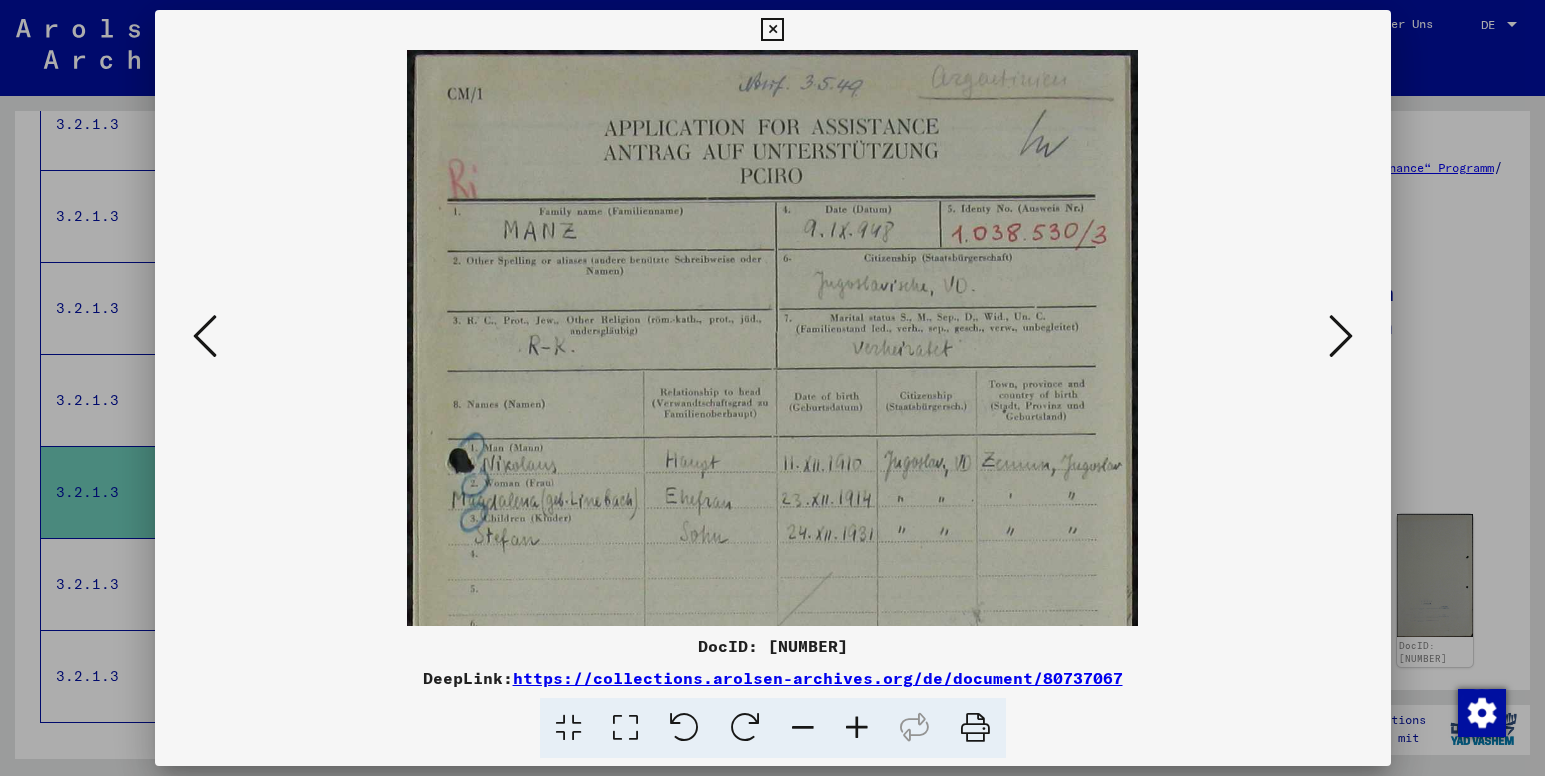 click at bounding box center [857, 728] 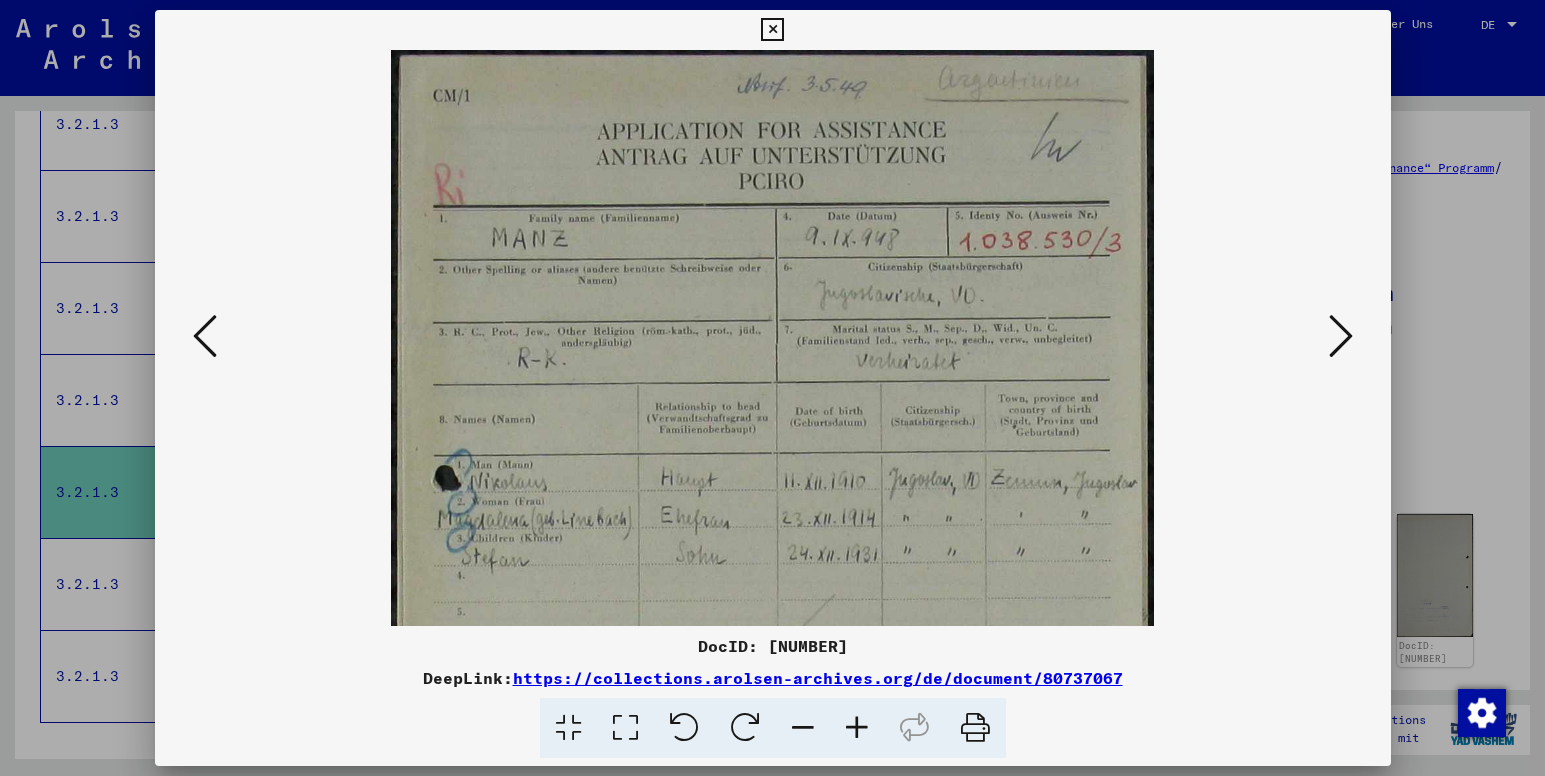 click at bounding box center [857, 728] 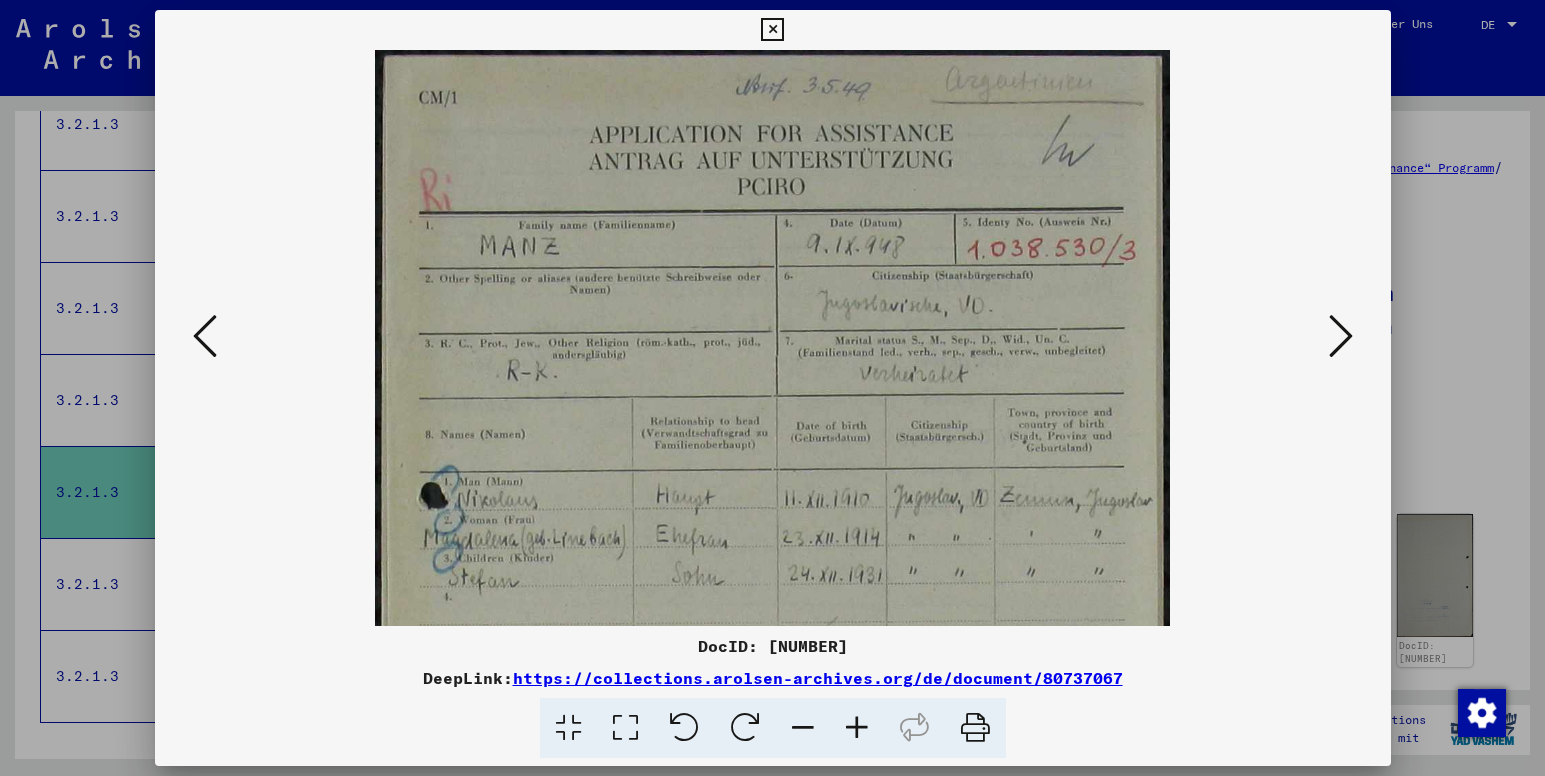 click at bounding box center [772, 30] 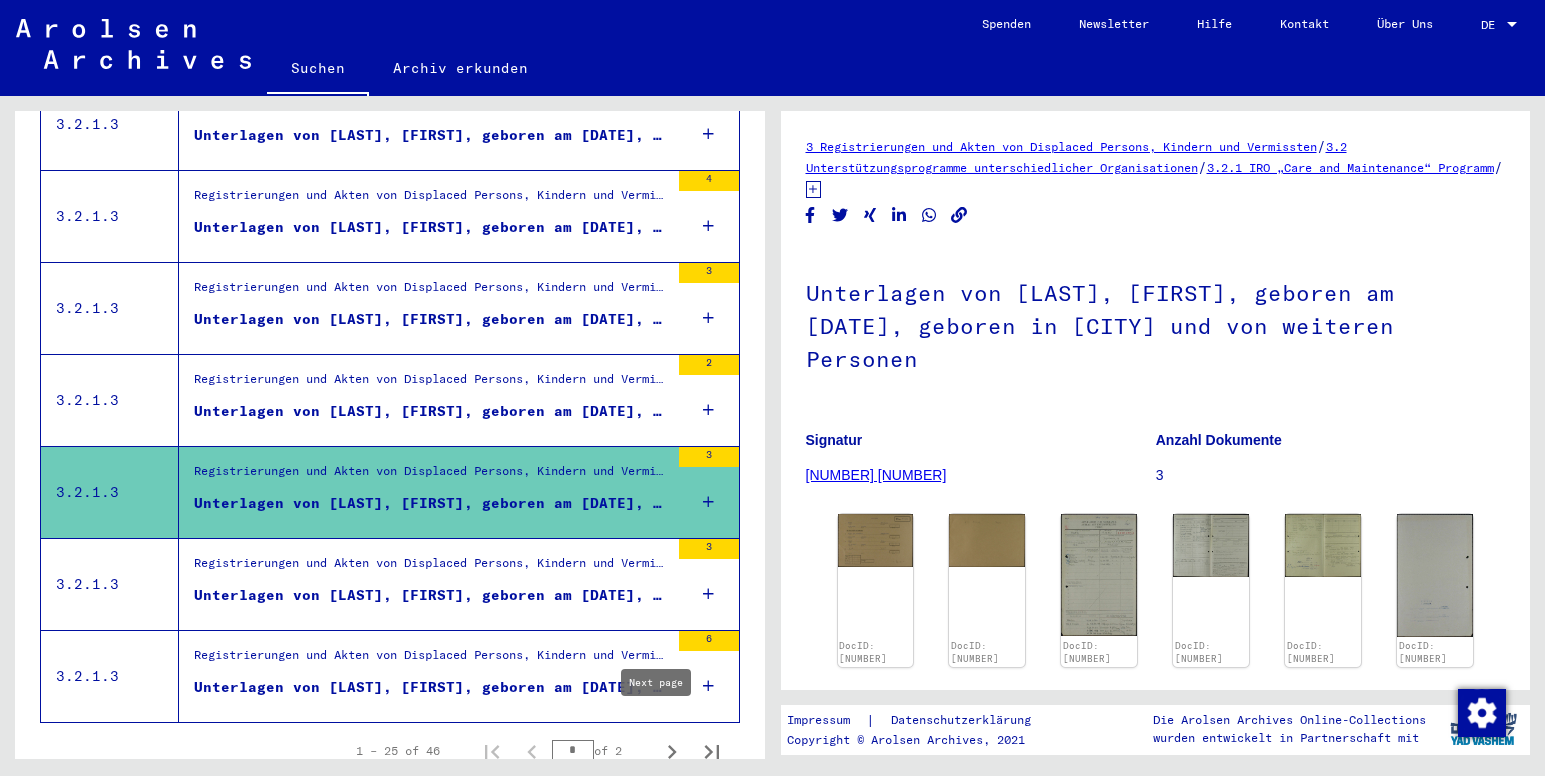 click 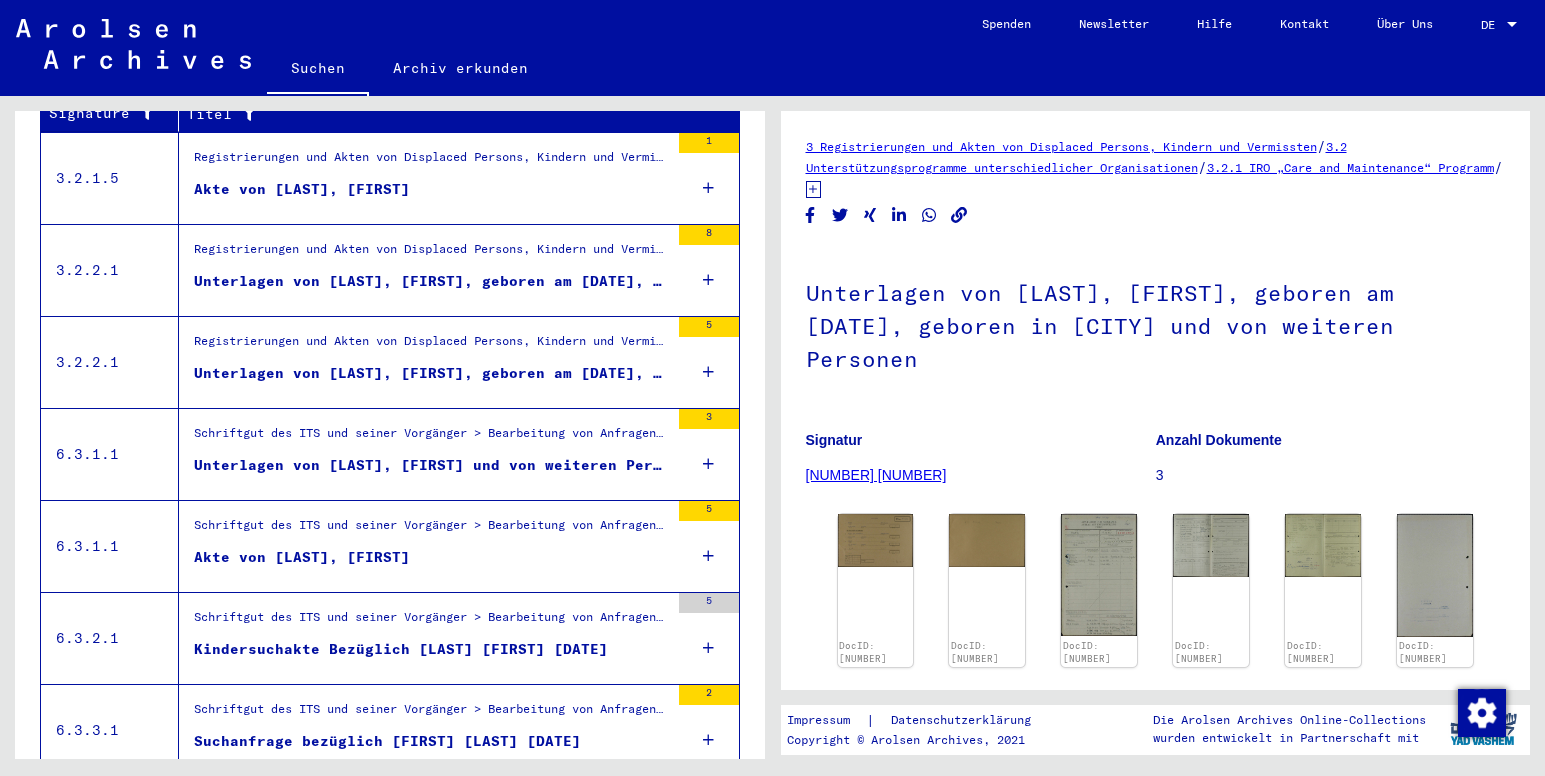 scroll, scrollTop: 190, scrollLeft: 0, axis: vertical 